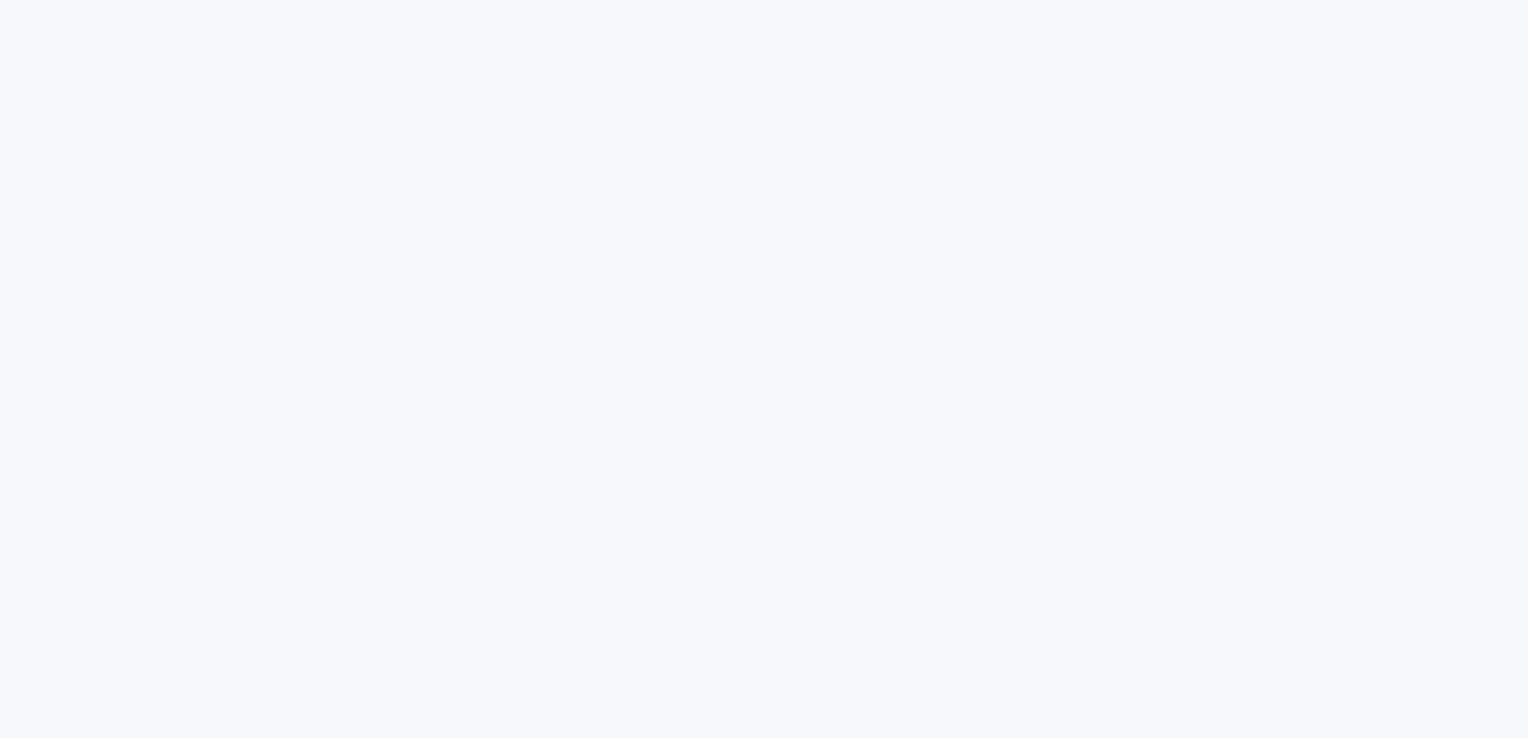 scroll, scrollTop: 0, scrollLeft: 0, axis: both 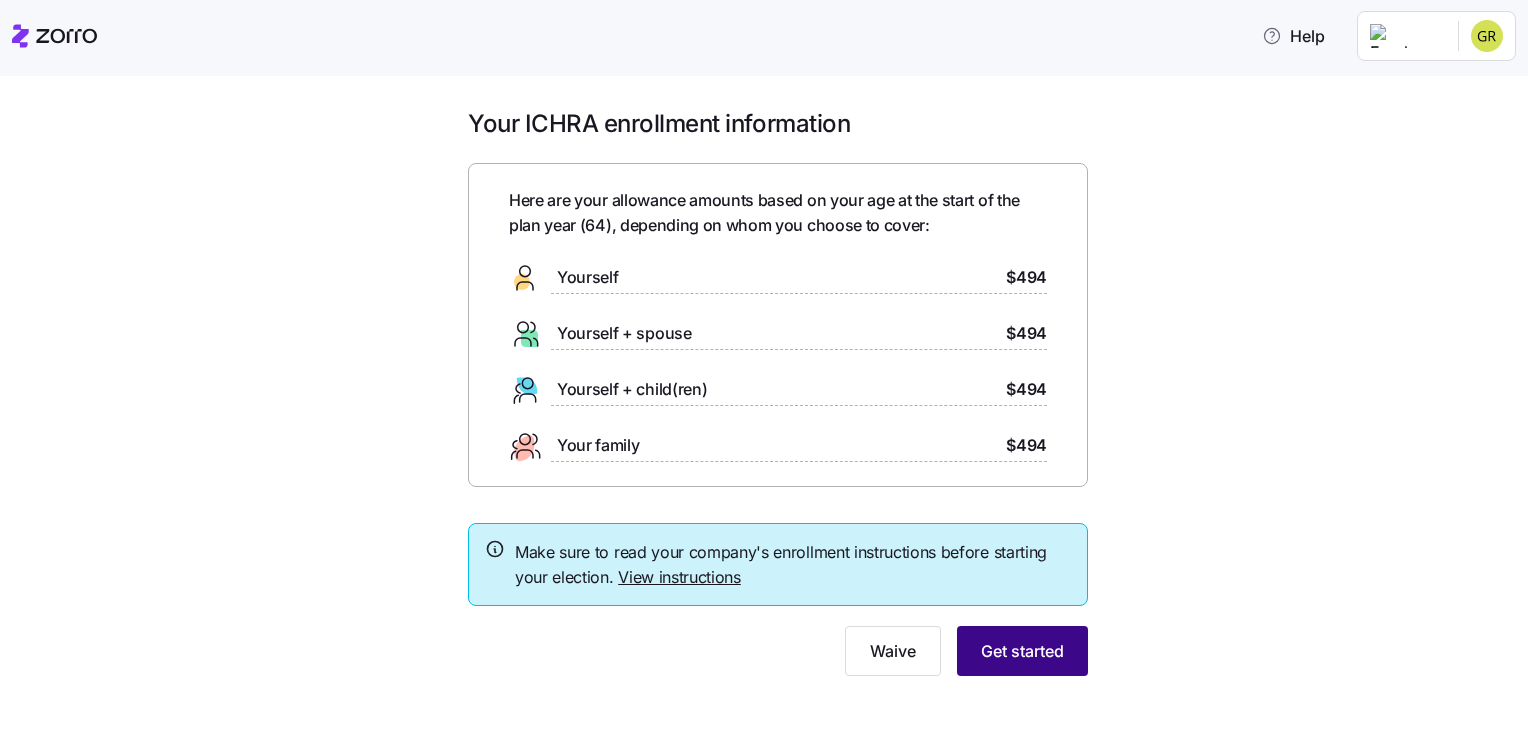 click on "Get started" at bounding box center (1022, 651) 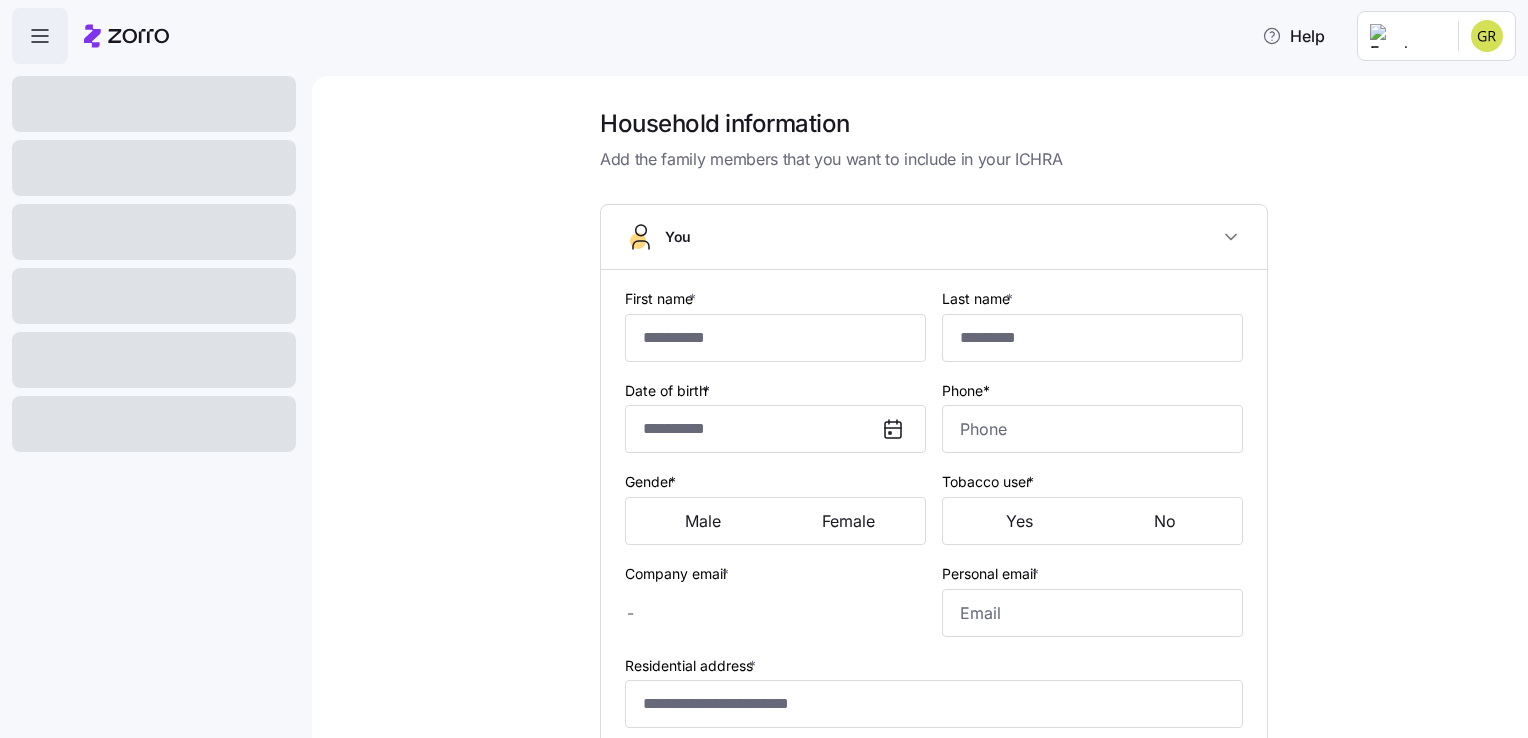 type on "*****" 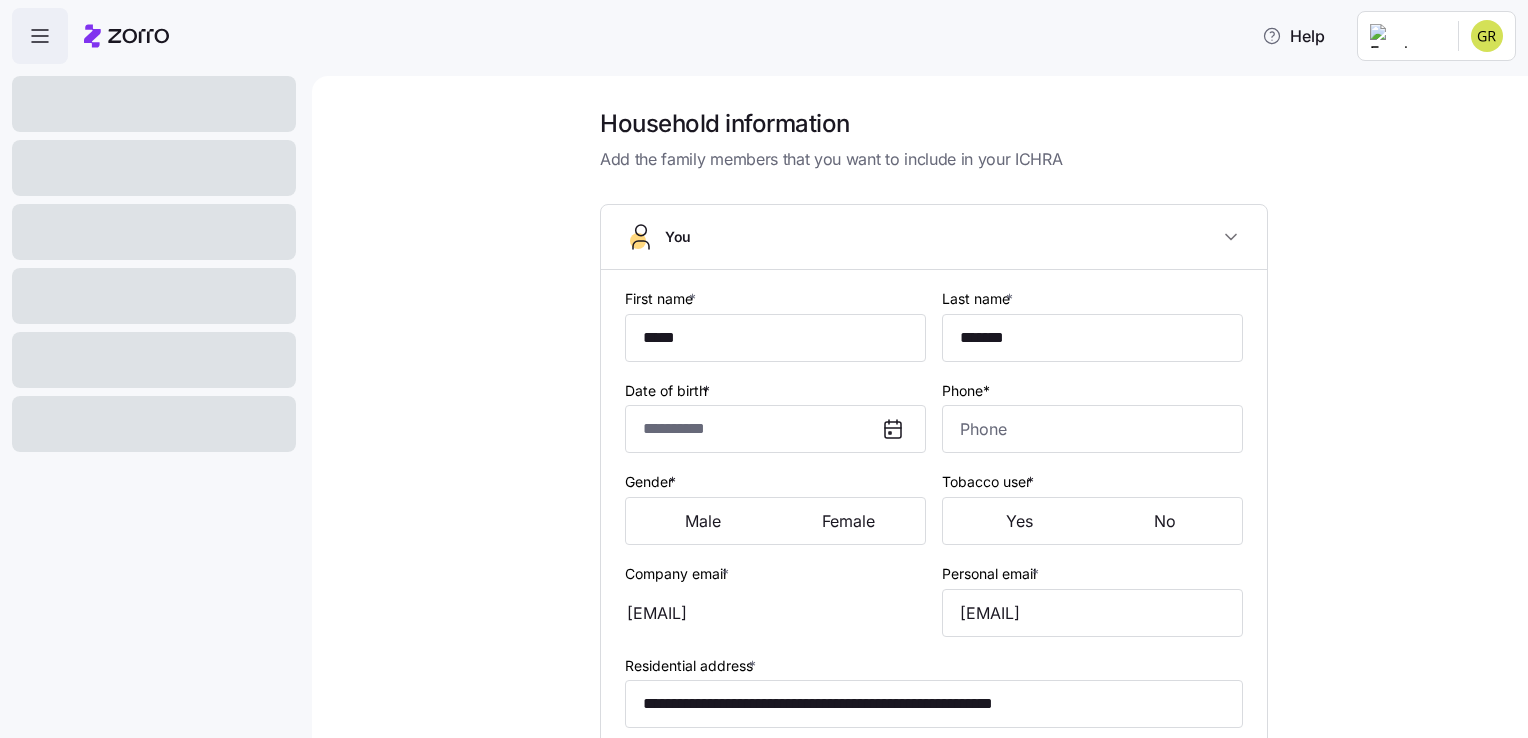 type on "**********" 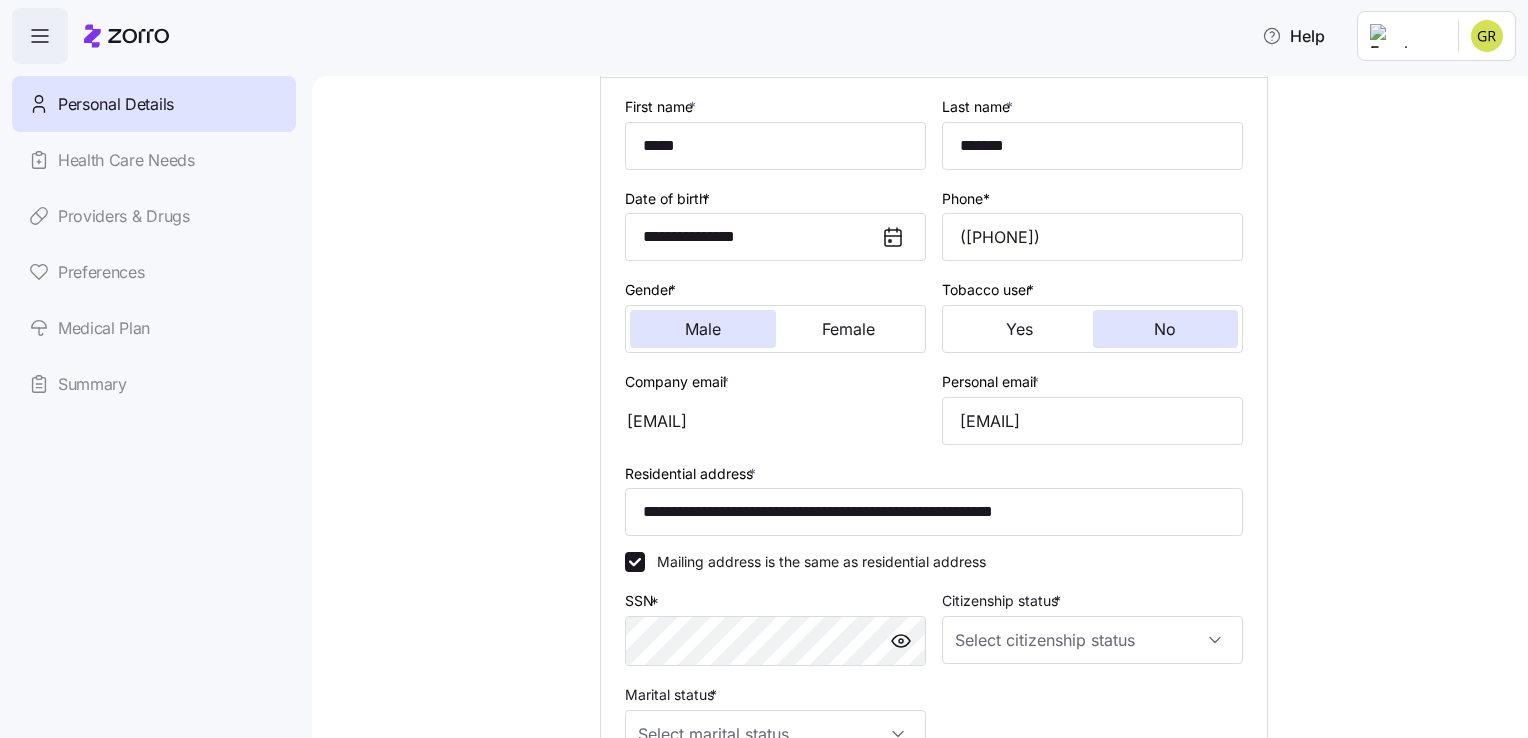 scroll, scrollTop: 324, scrollLeft: 0, axis: vertical 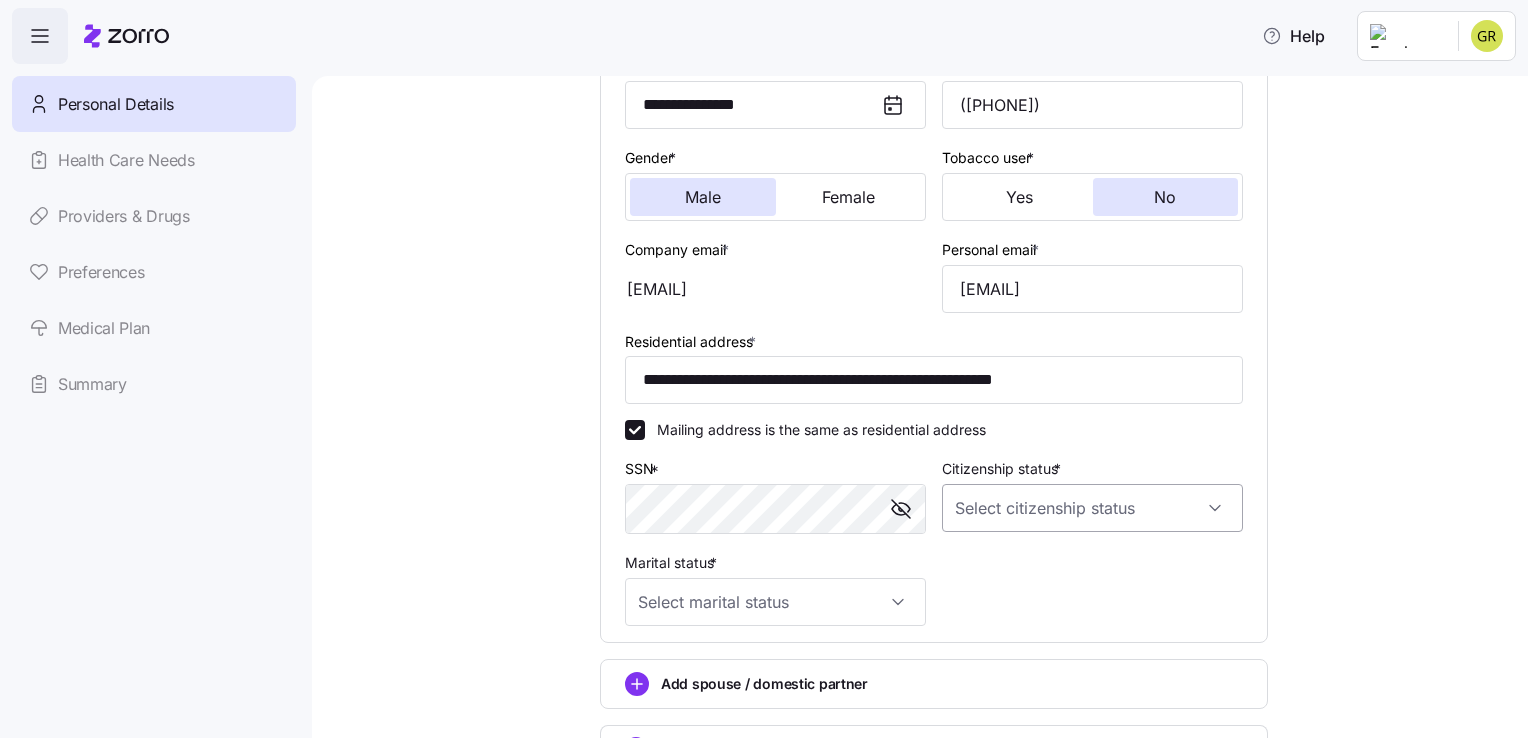 click on "Citizenship status  *" at bounding box center [1092, 508] 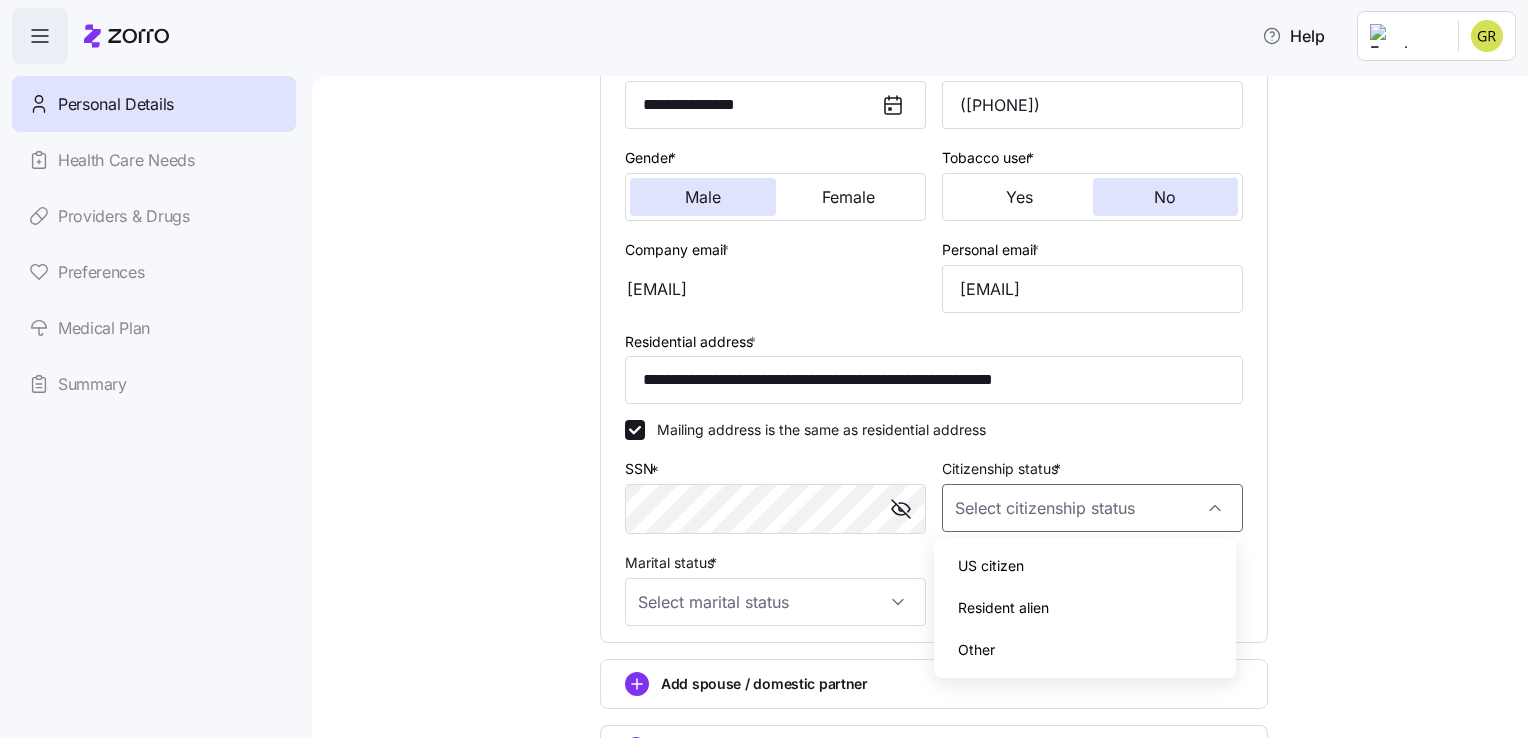 click on "US citizen" at bounding box center [991, 566] 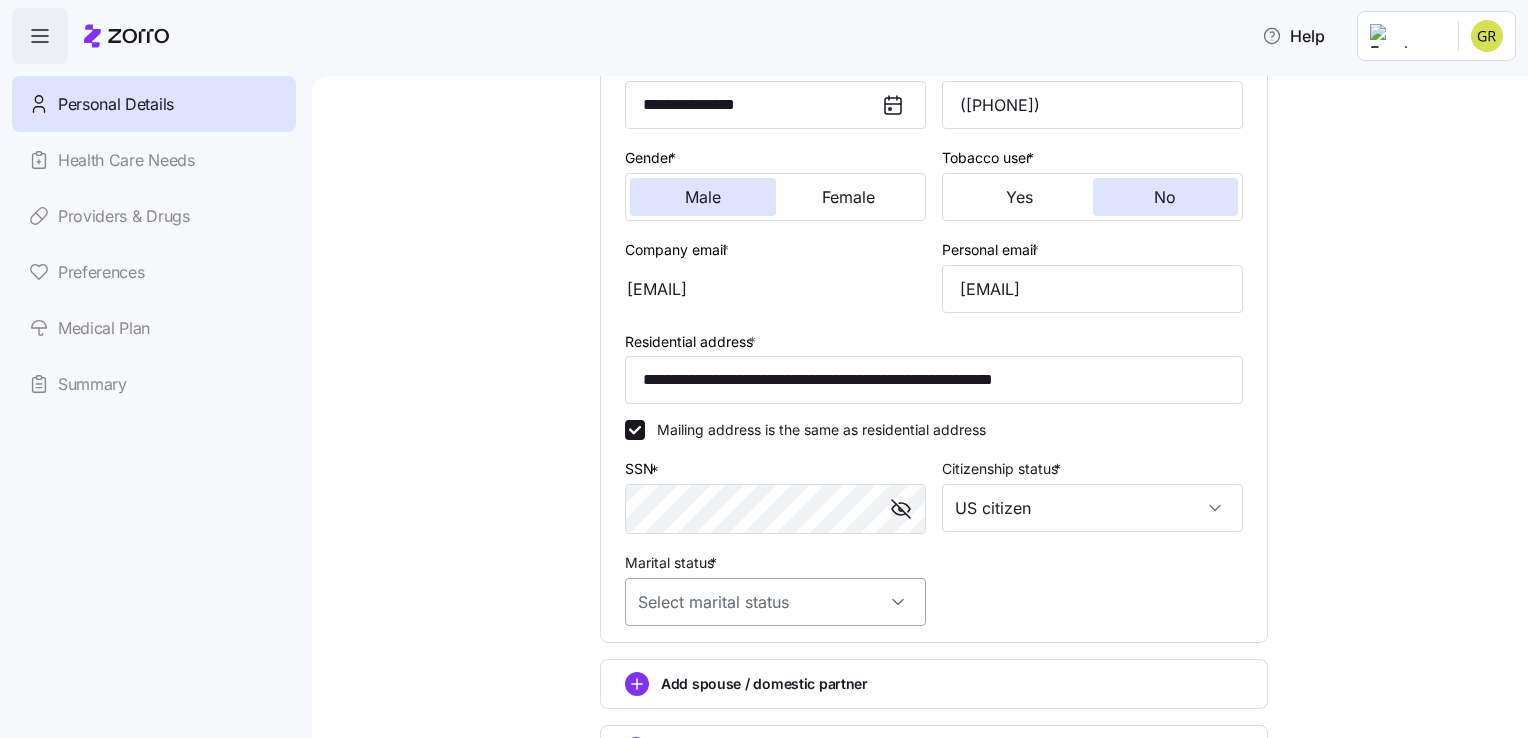 click on "Marital status  *" at bounding box center (775, 602) 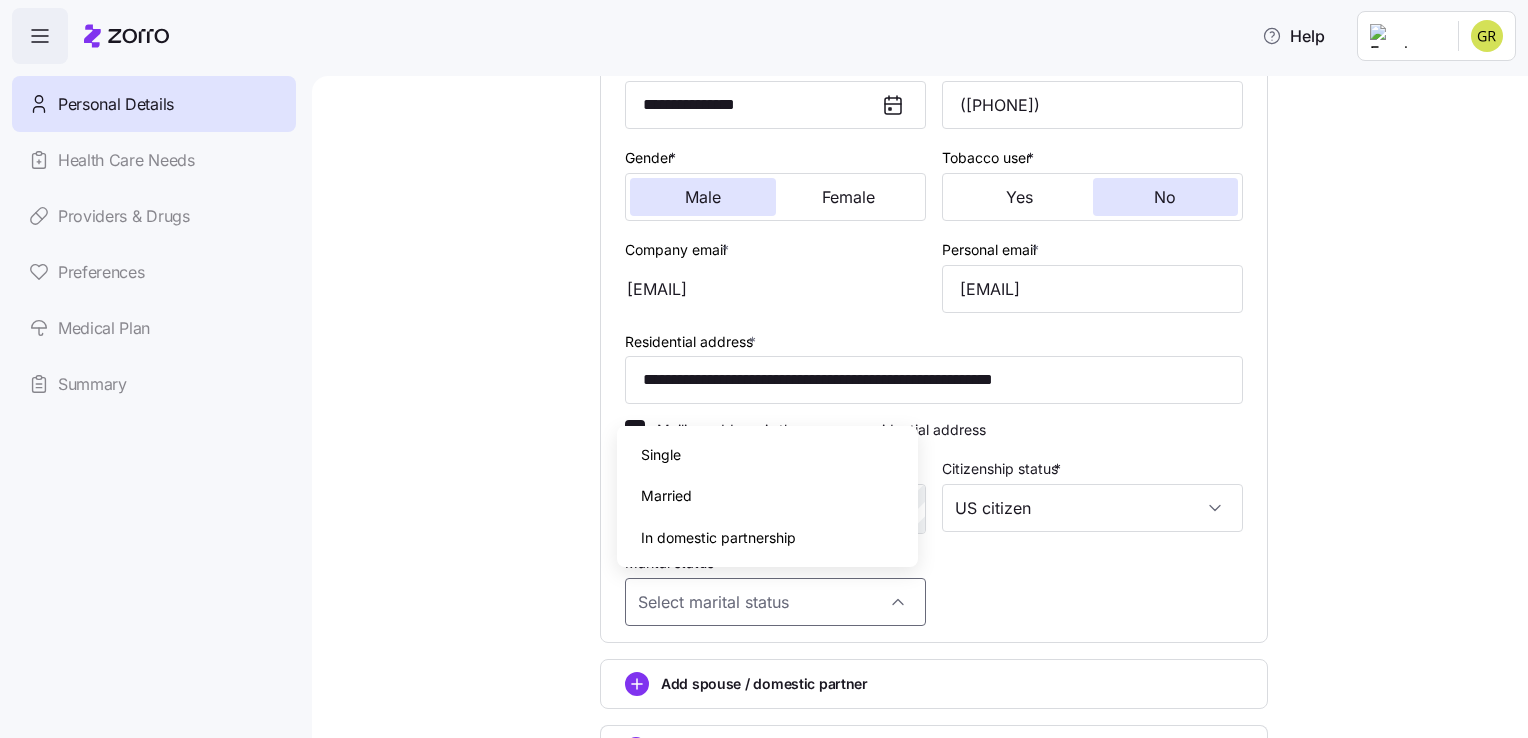 click on "Married" at bounding box center [666, 496] 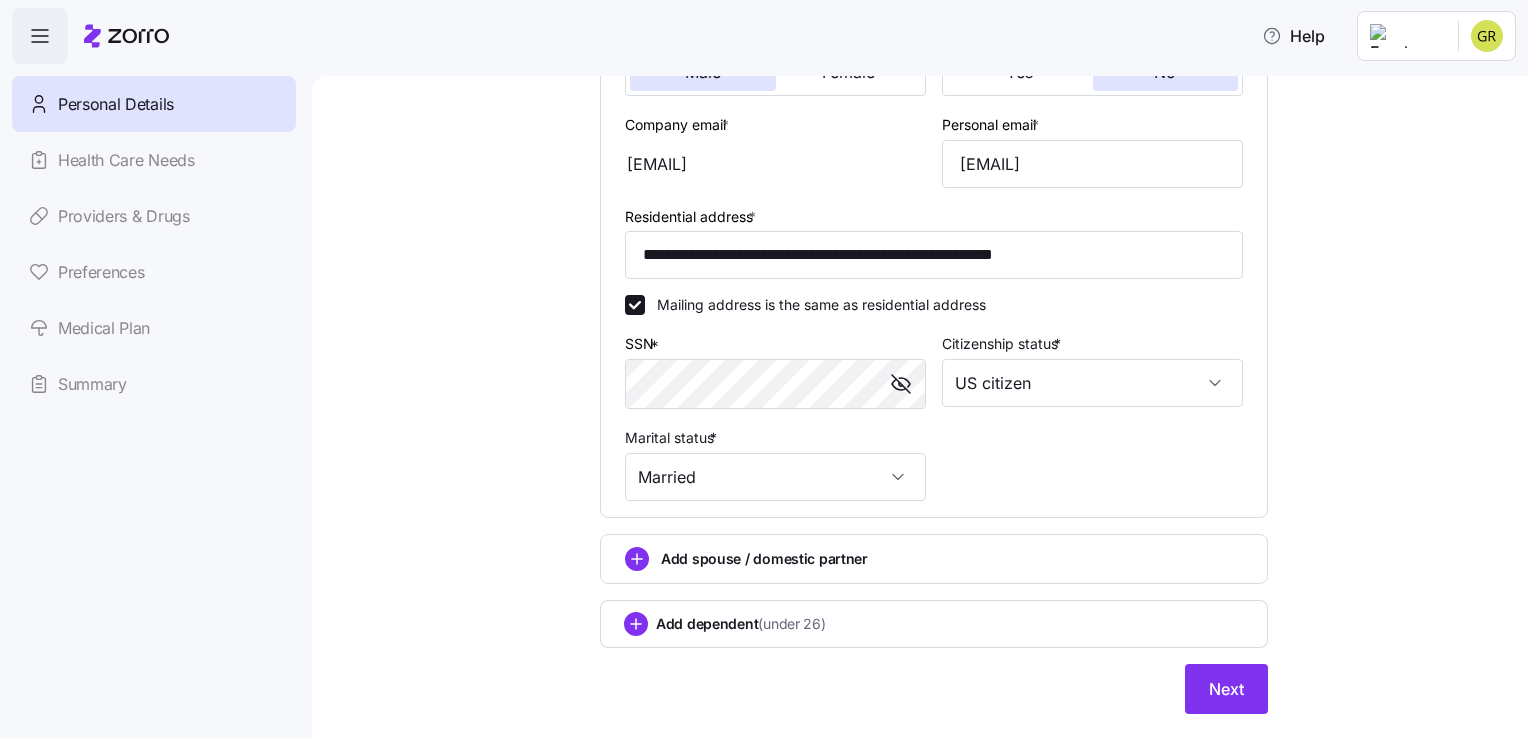 scroll, scrollTop: 492, scrollLeft: 0, axis: vertical 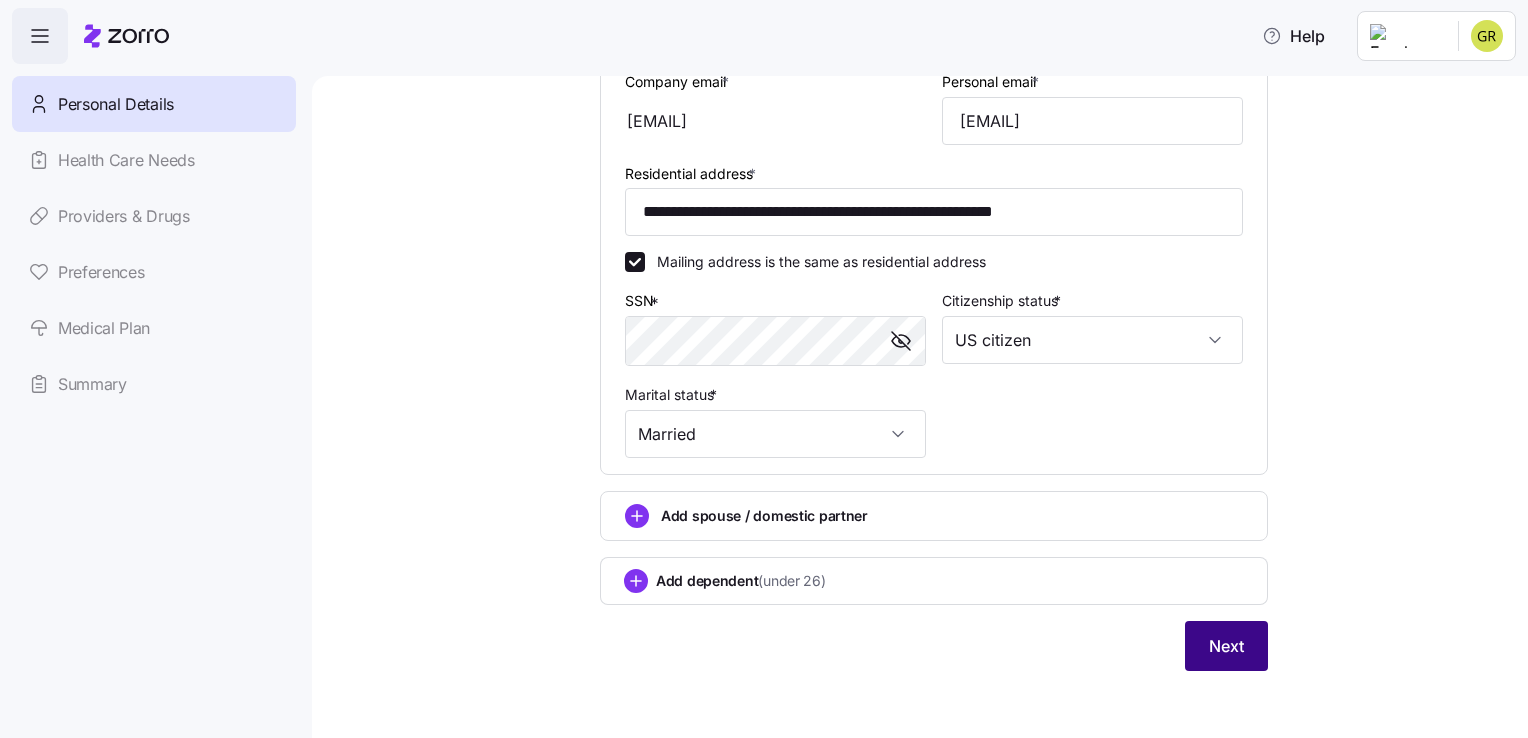 click on "Next" at bounding box center (1226, 646) 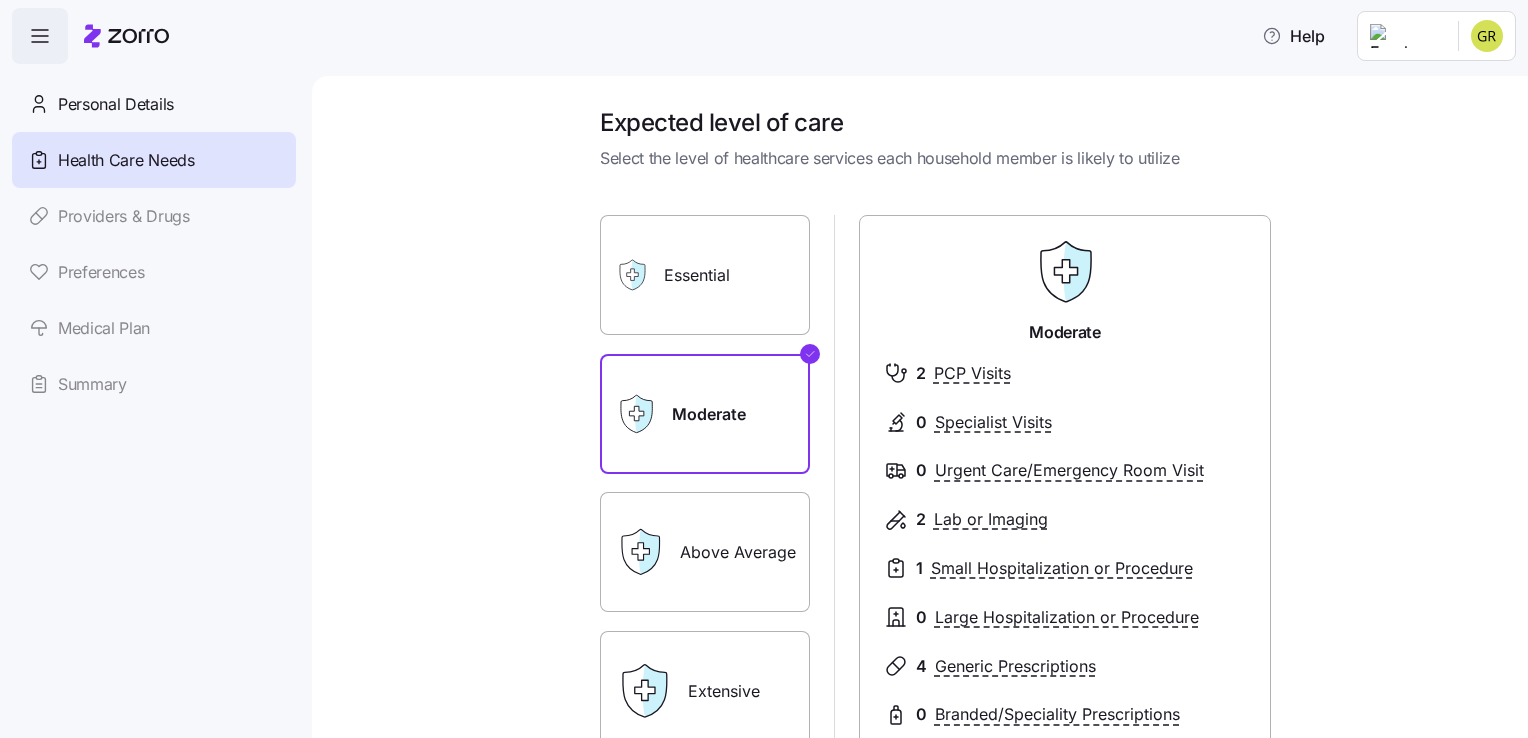 scroll, scrollTop: 0, scrollLeft: 0, axis: both 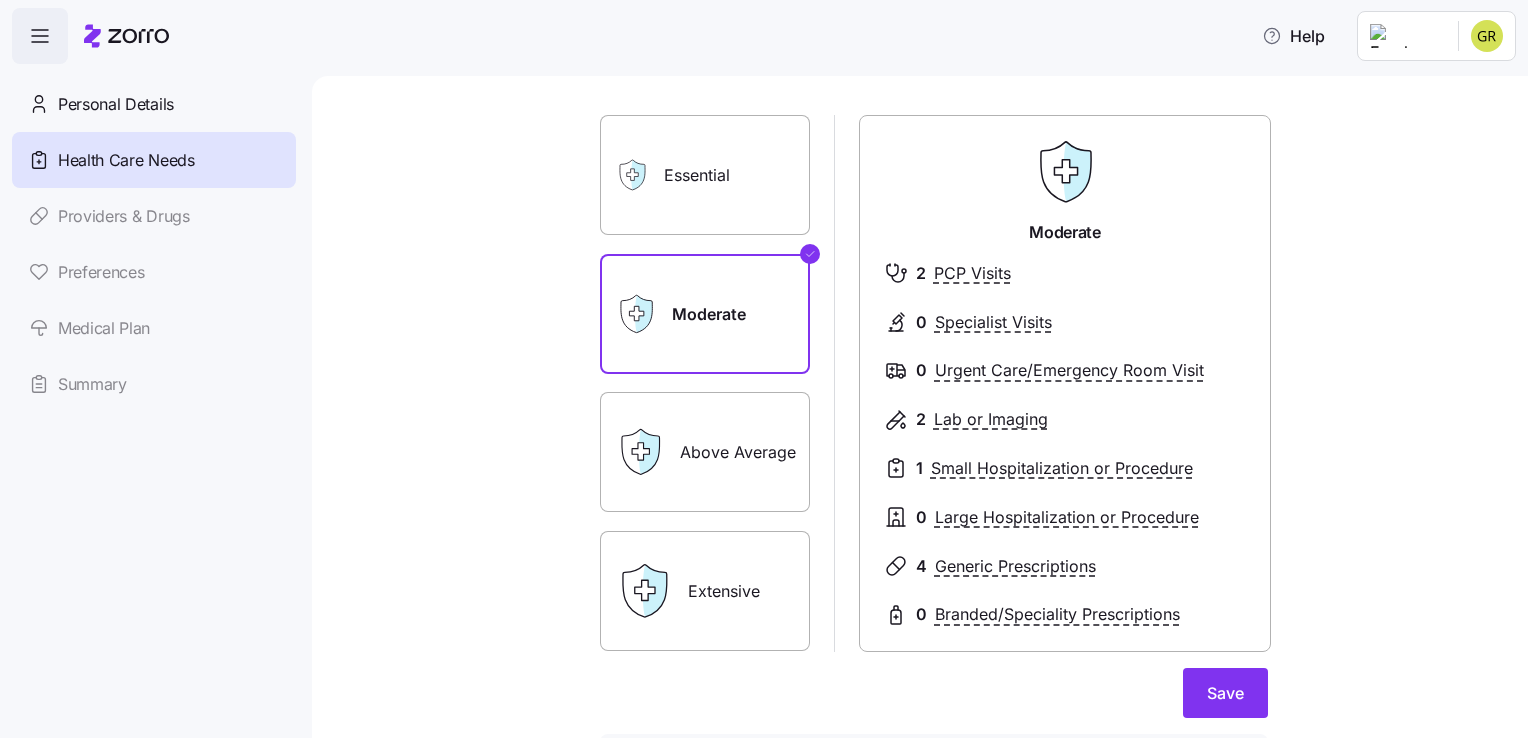 click on "Above Average" at bounding box center (705, 452) 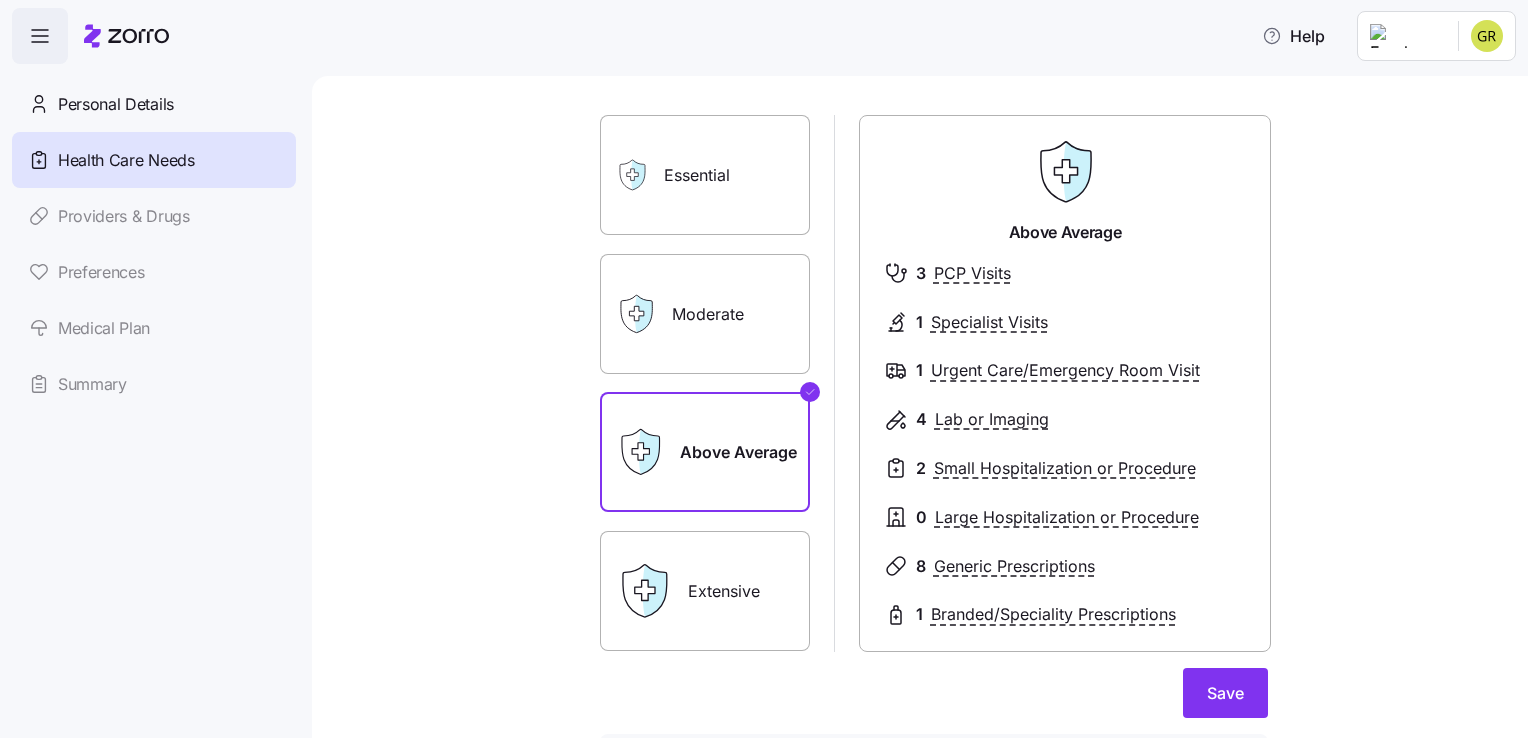 click on "Moderate" at bounding box center (705, 314) 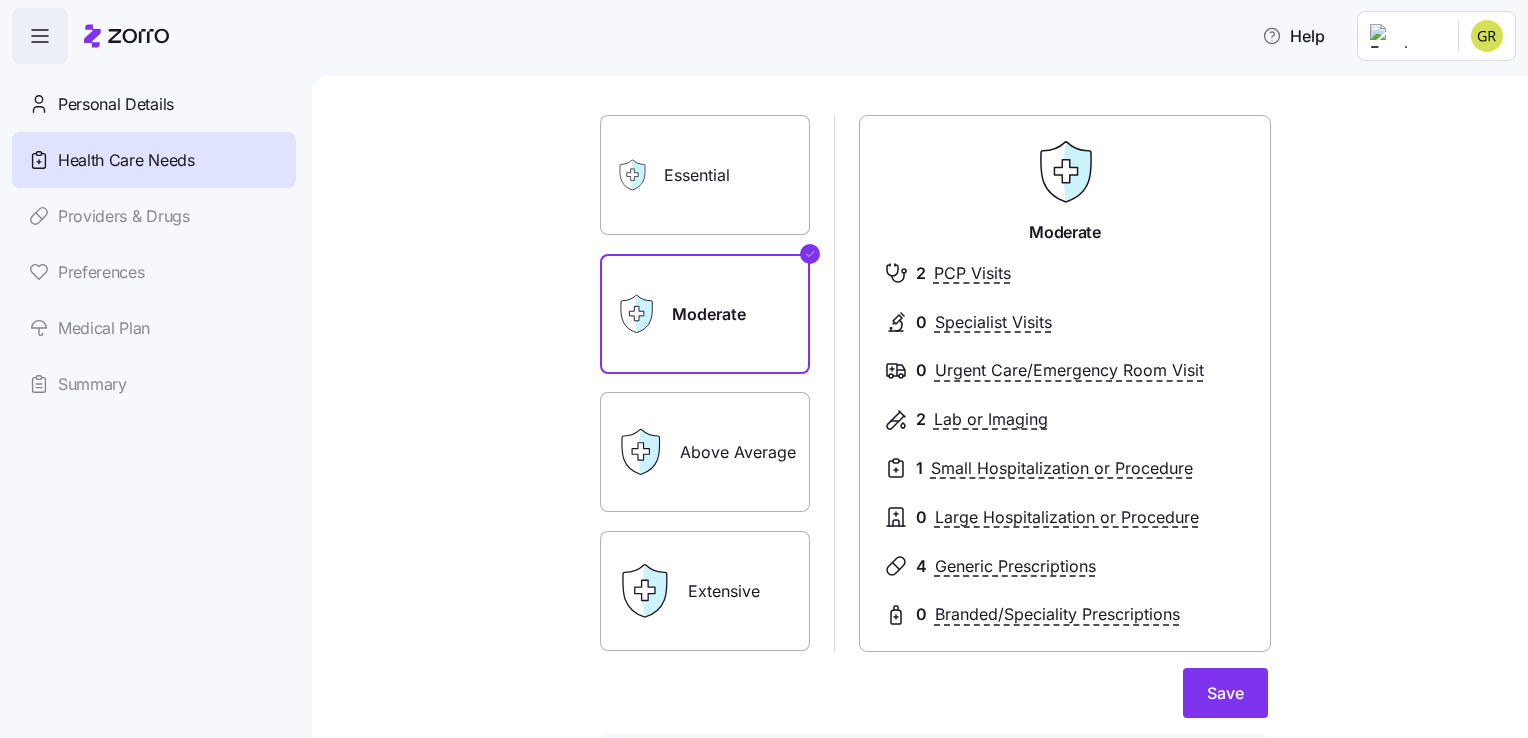 click on "Essential" at bounding box center (705, 175) 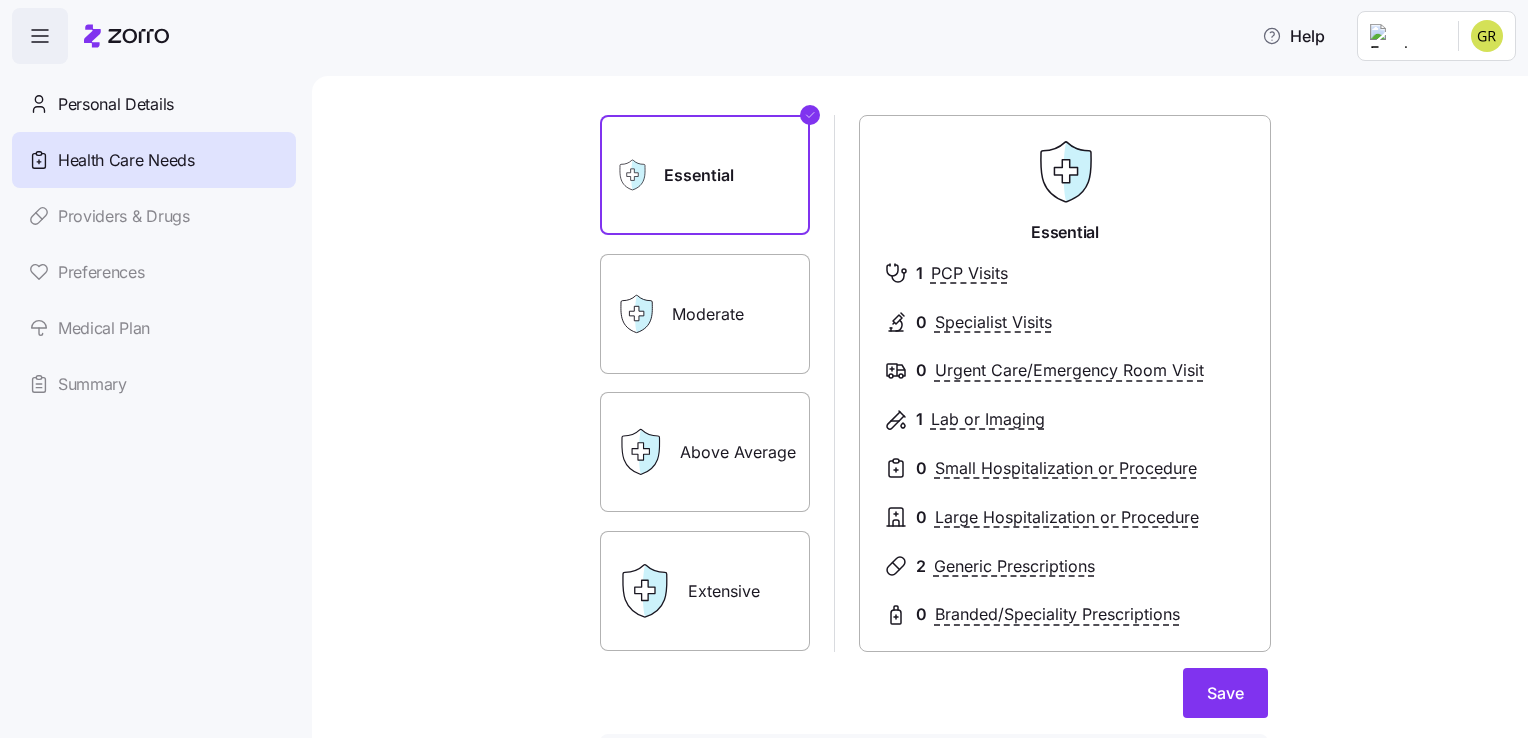 click on "Moderate" at bounding box center [705, 314] 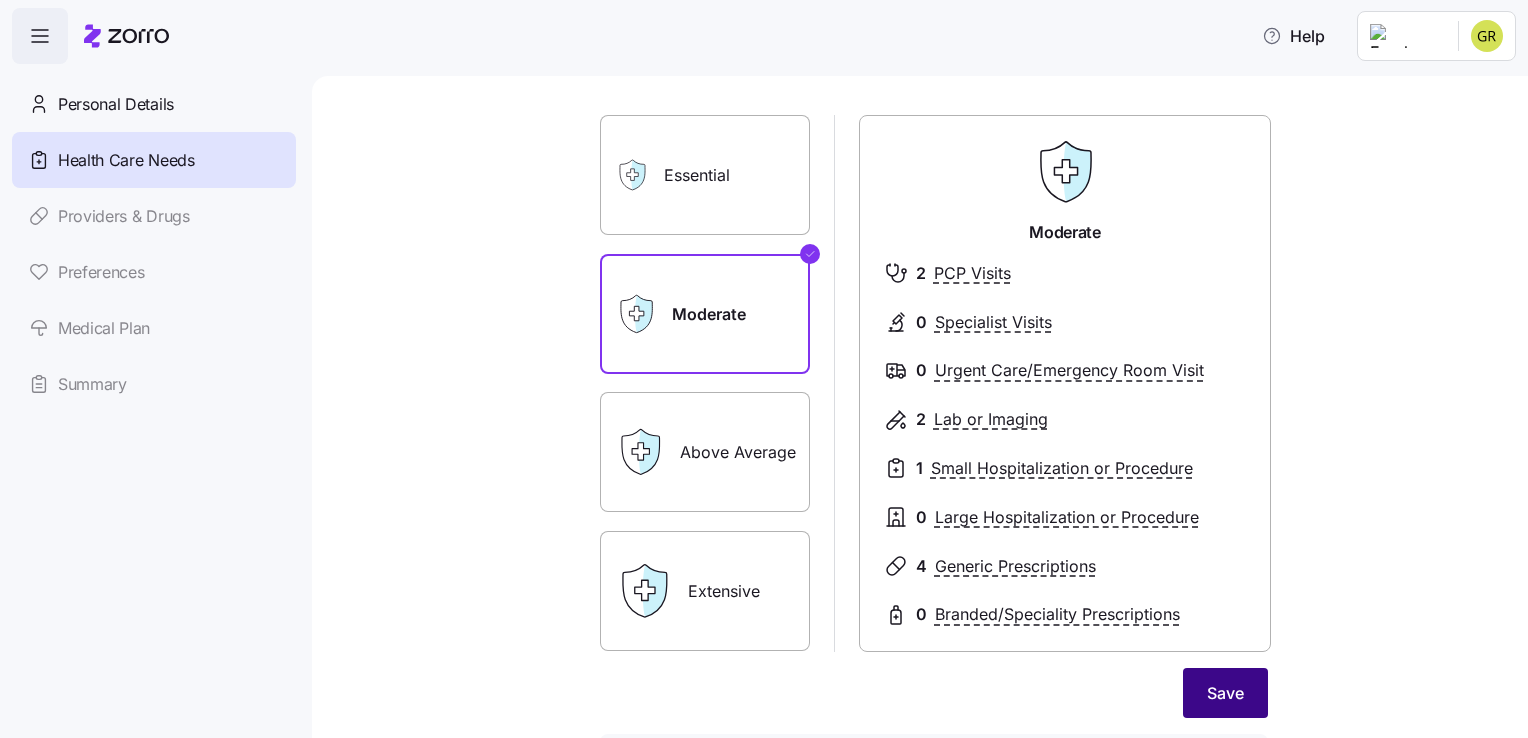 click on "Save" at bounding box center [1225, 693] 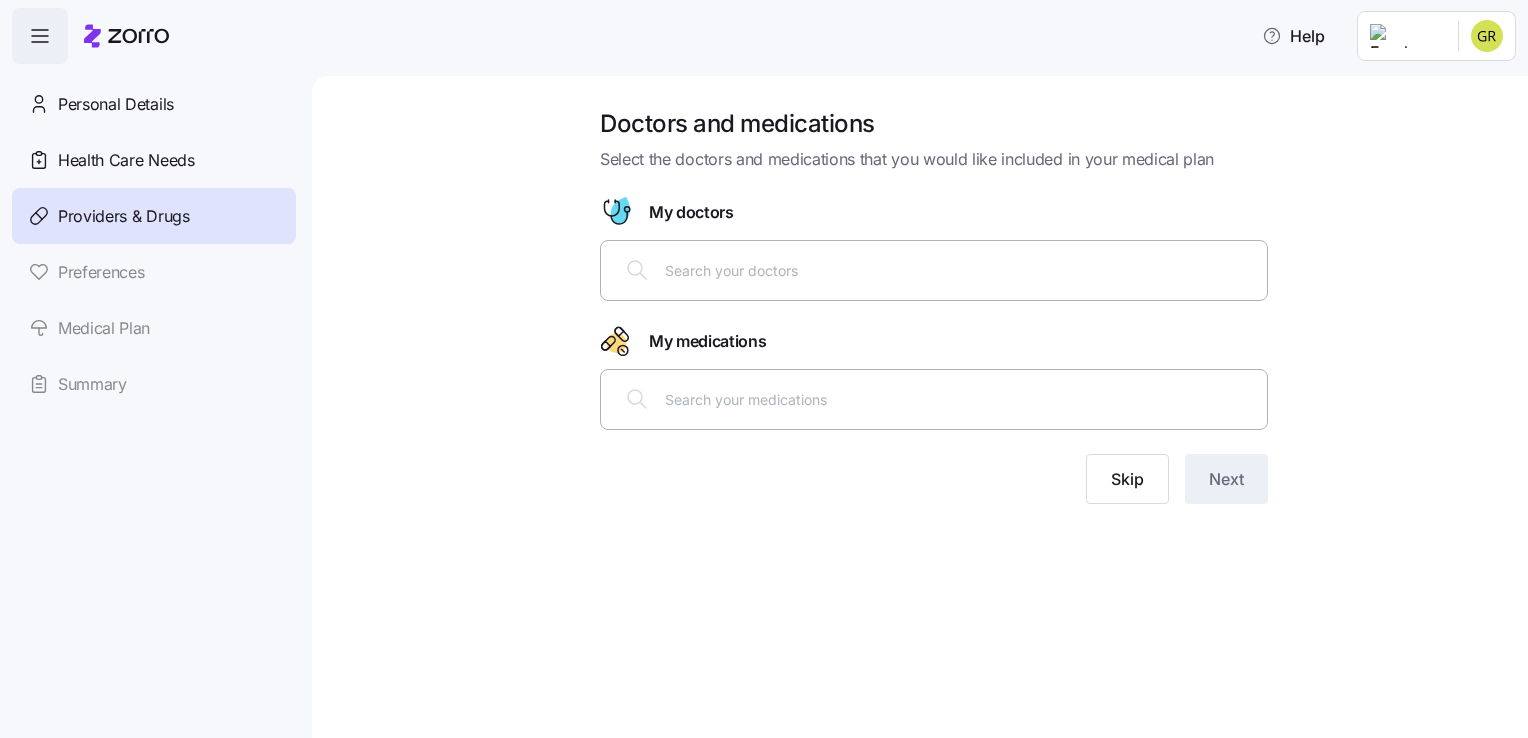 click at bounding box center [960, 270] 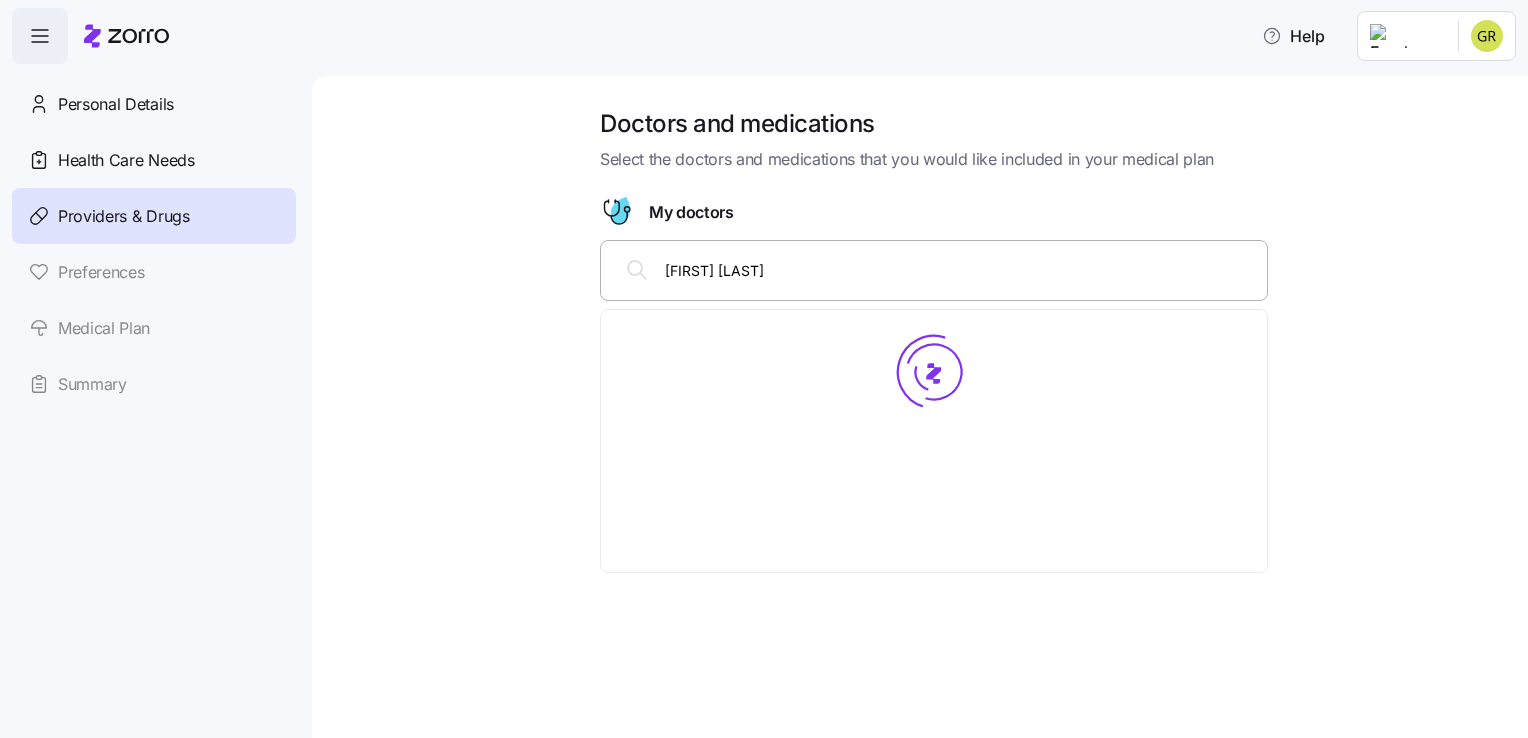 type on "[FIRST] [LAST]" 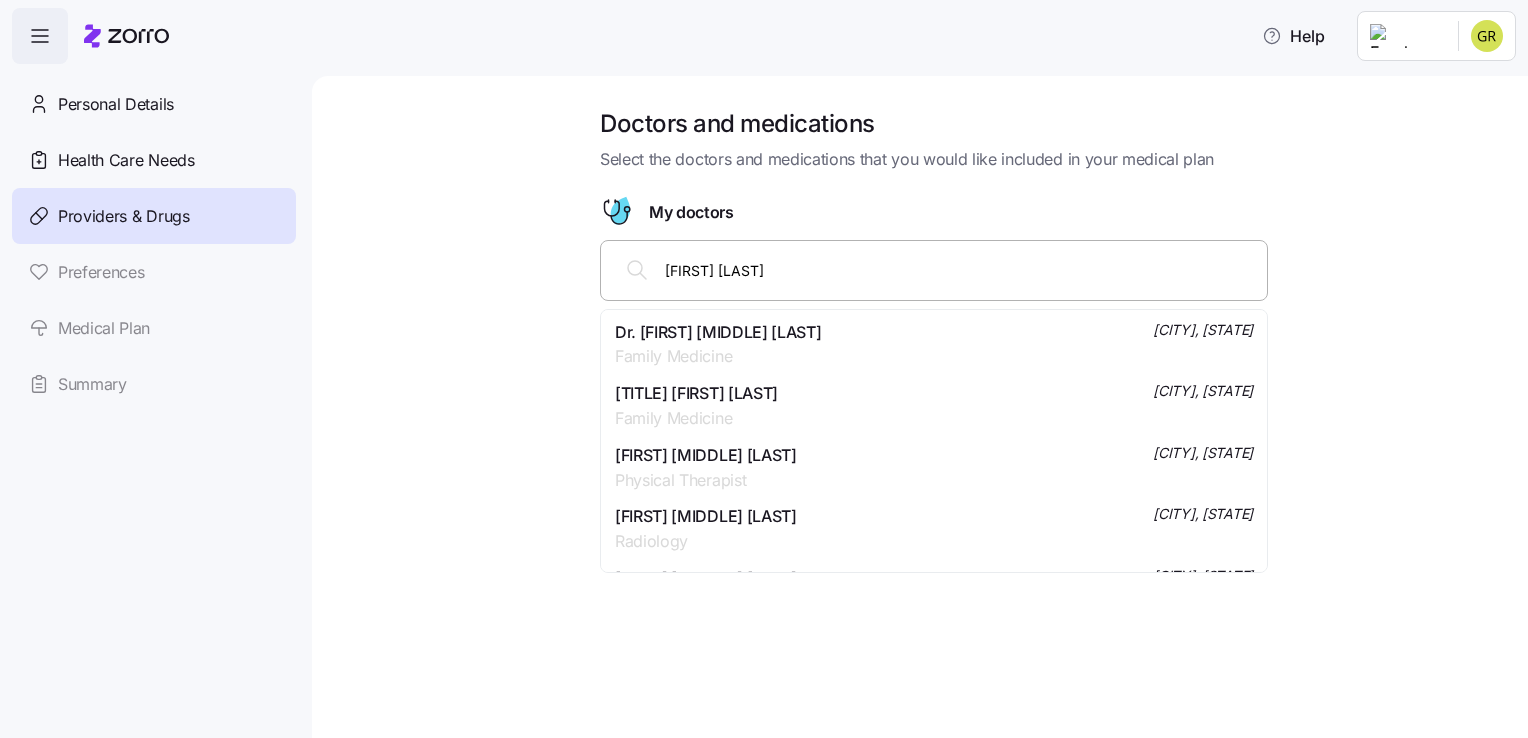 click on "Dr. [FIRST] [MIDDLE] [LAST]" at bounding box center [718, 332] 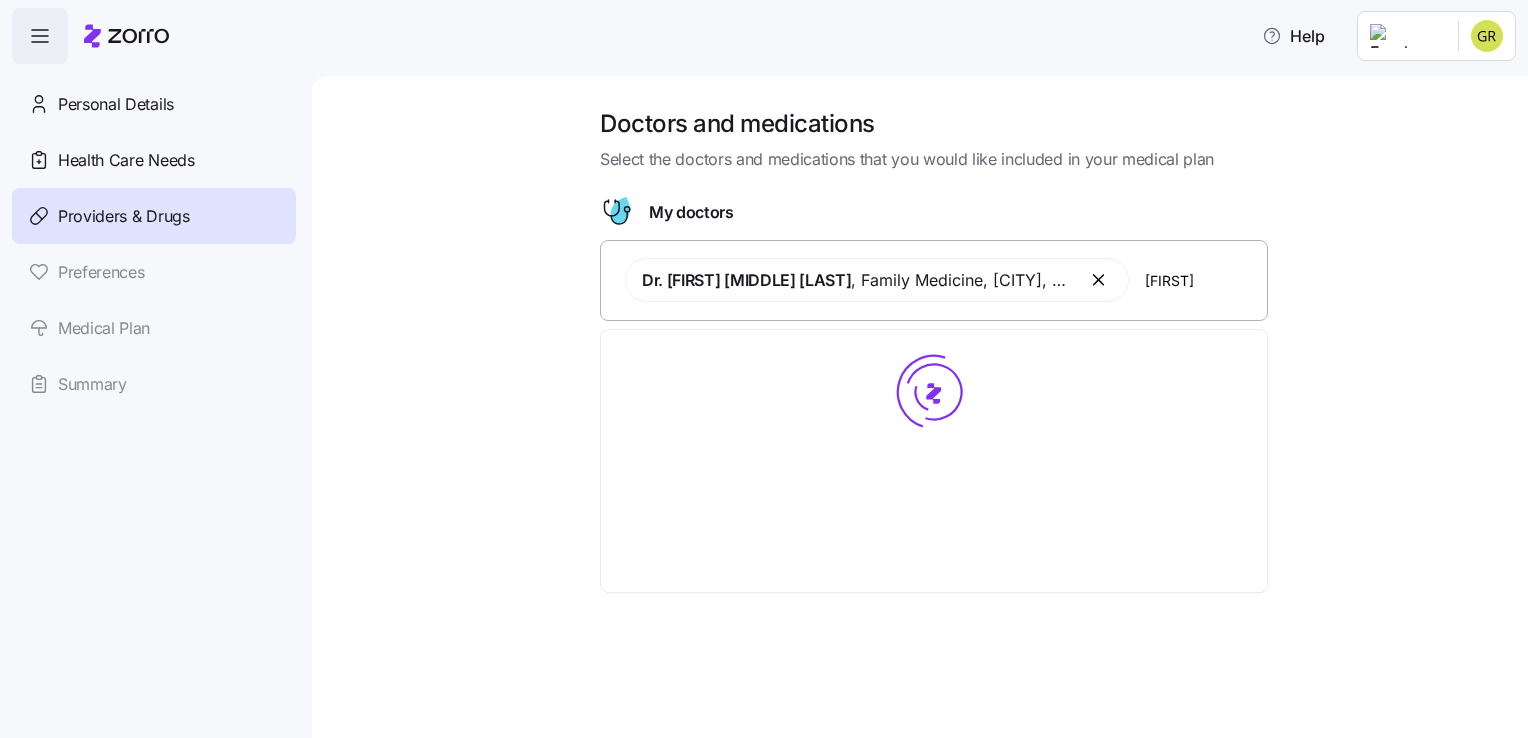 type on "[LAST]" 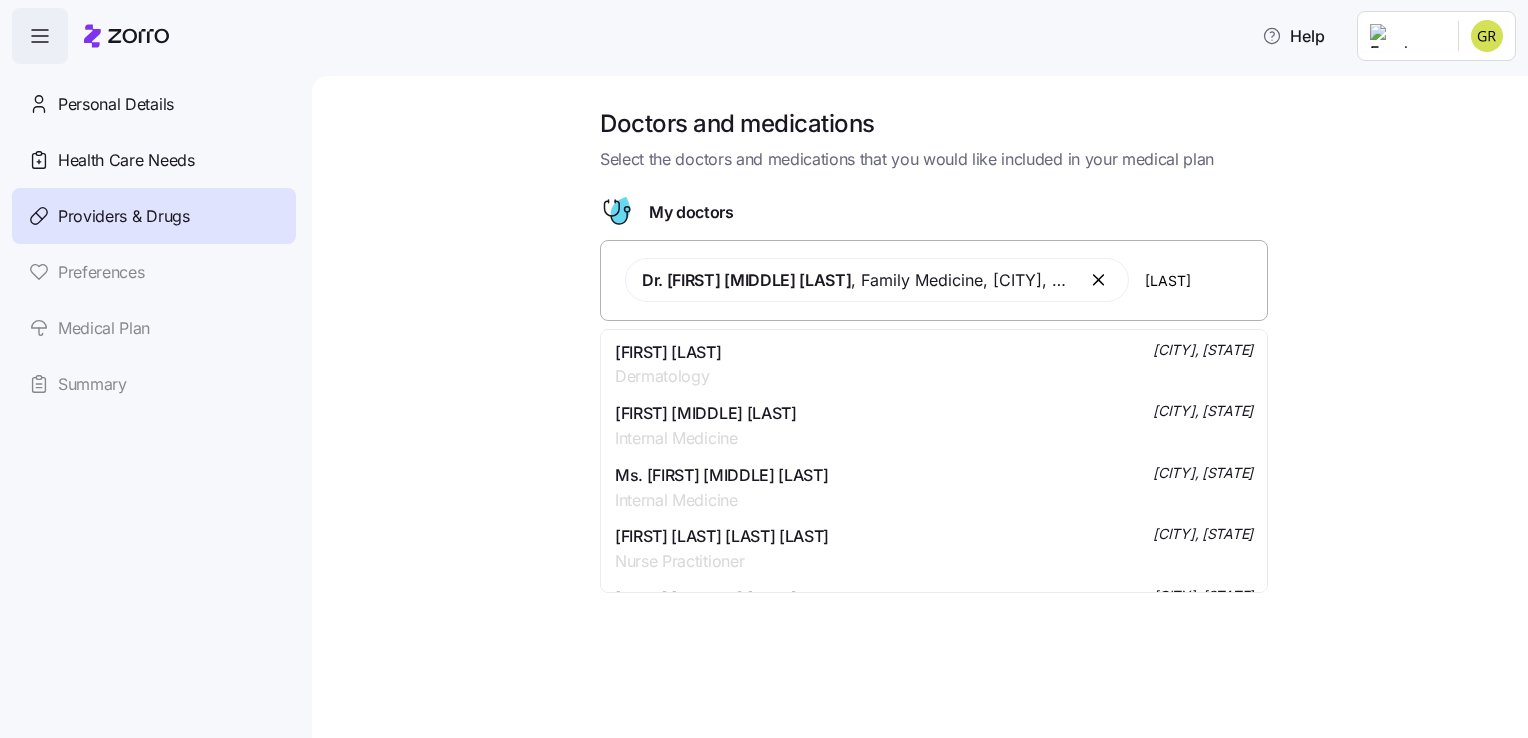 click on "[FIRST] [LAST] [CITY], [STATE]" at bounding box center (934, 365) 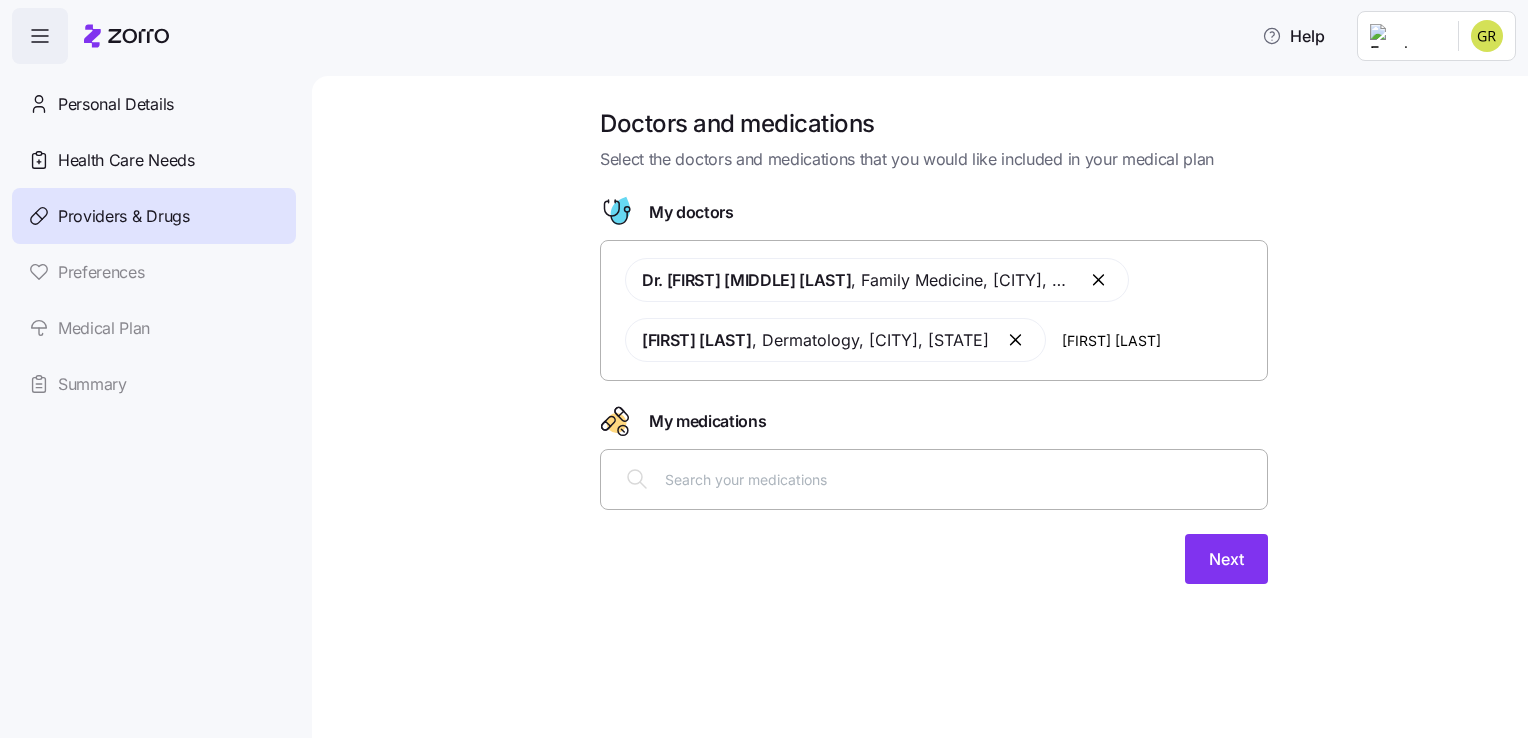 type on "[FIRST] [LAST]" 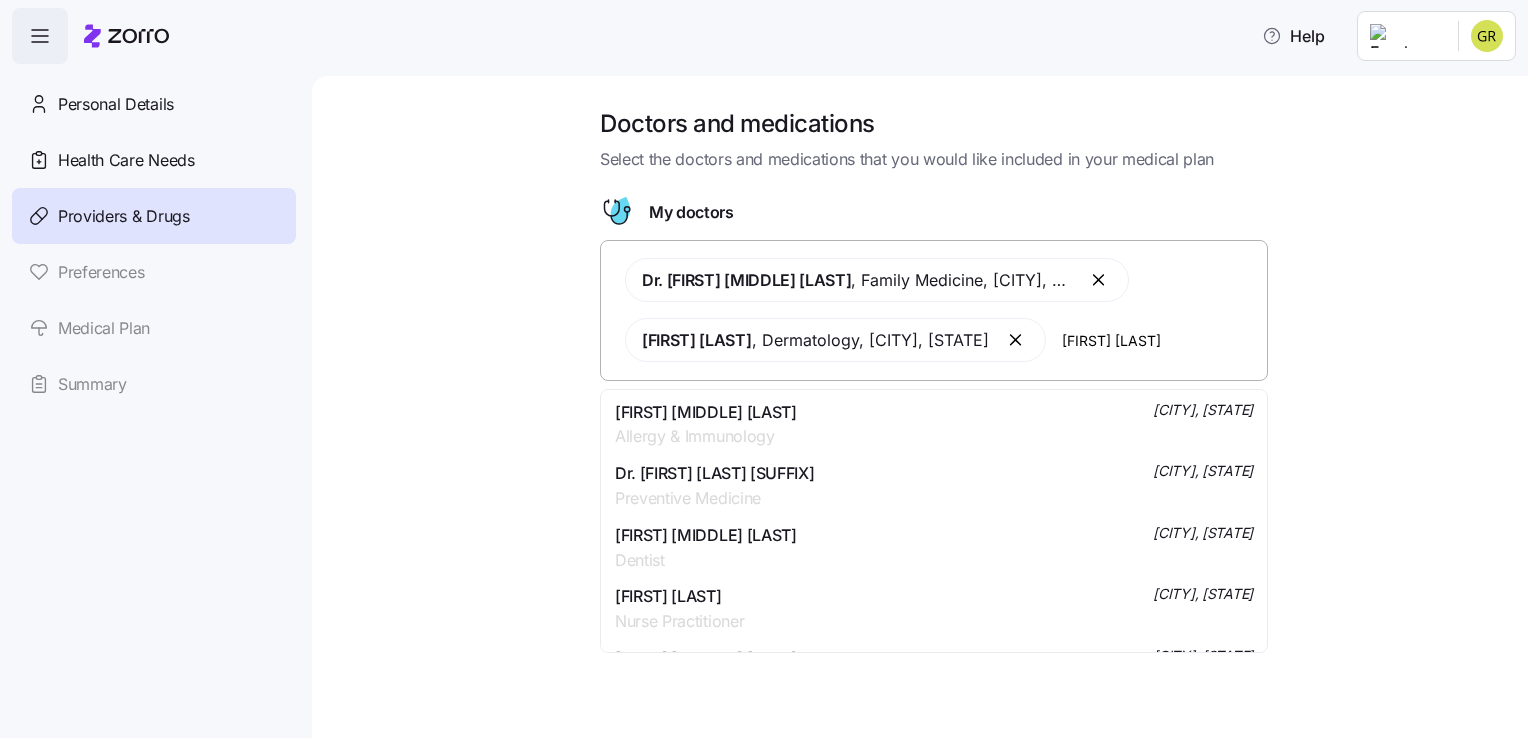 click on "Allergy & Immunology" at bounding box center (706, 436) 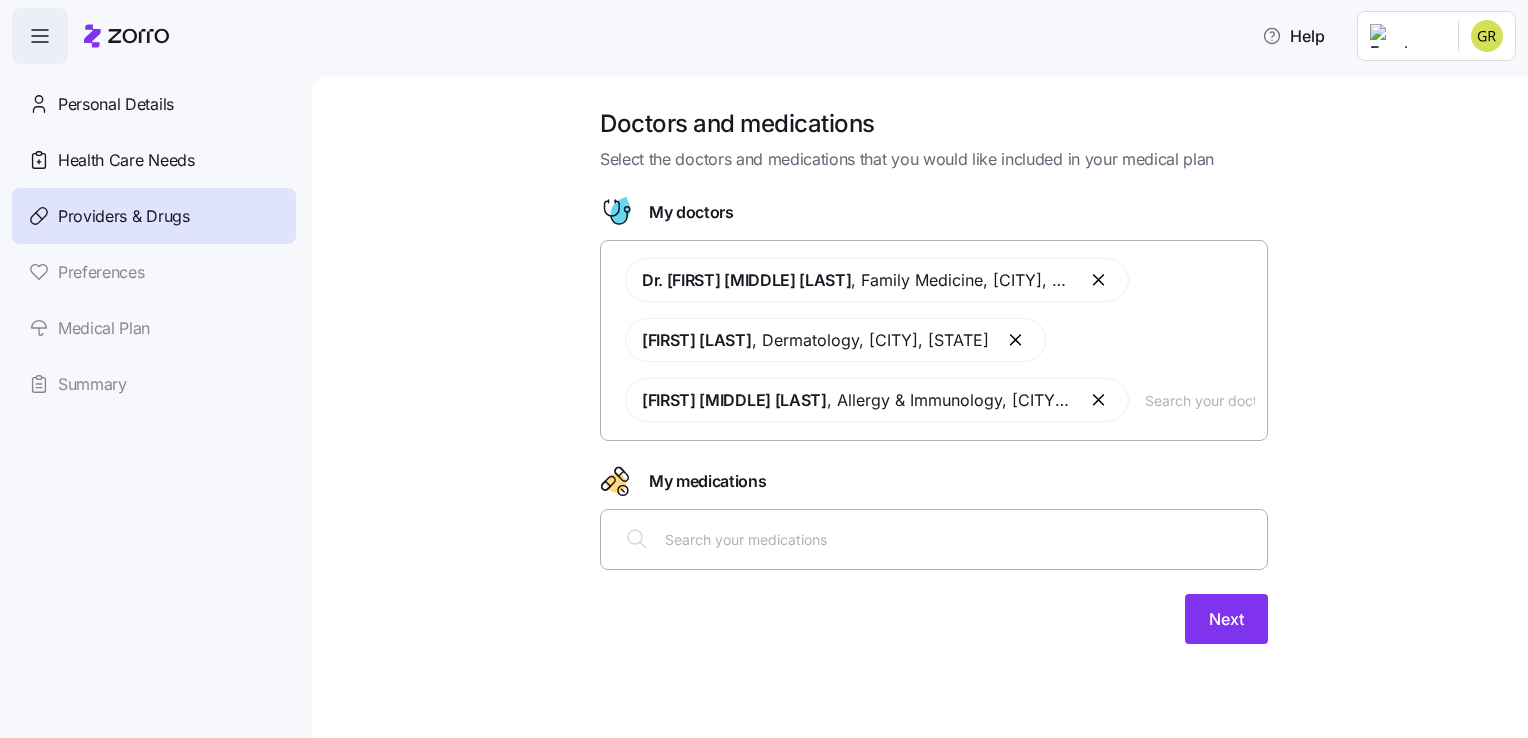 click at bounding box center [960, 539] 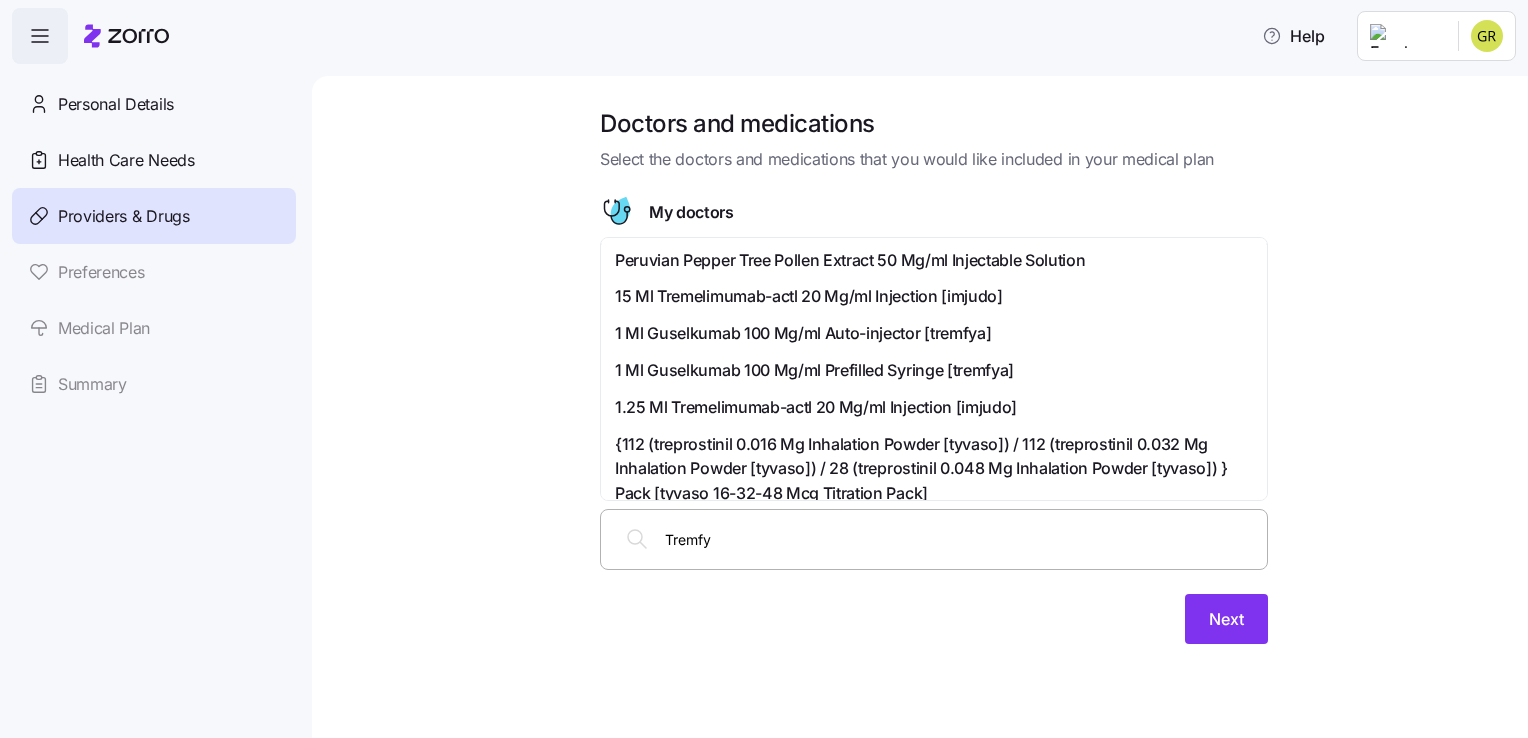 type on "[BRAND]" 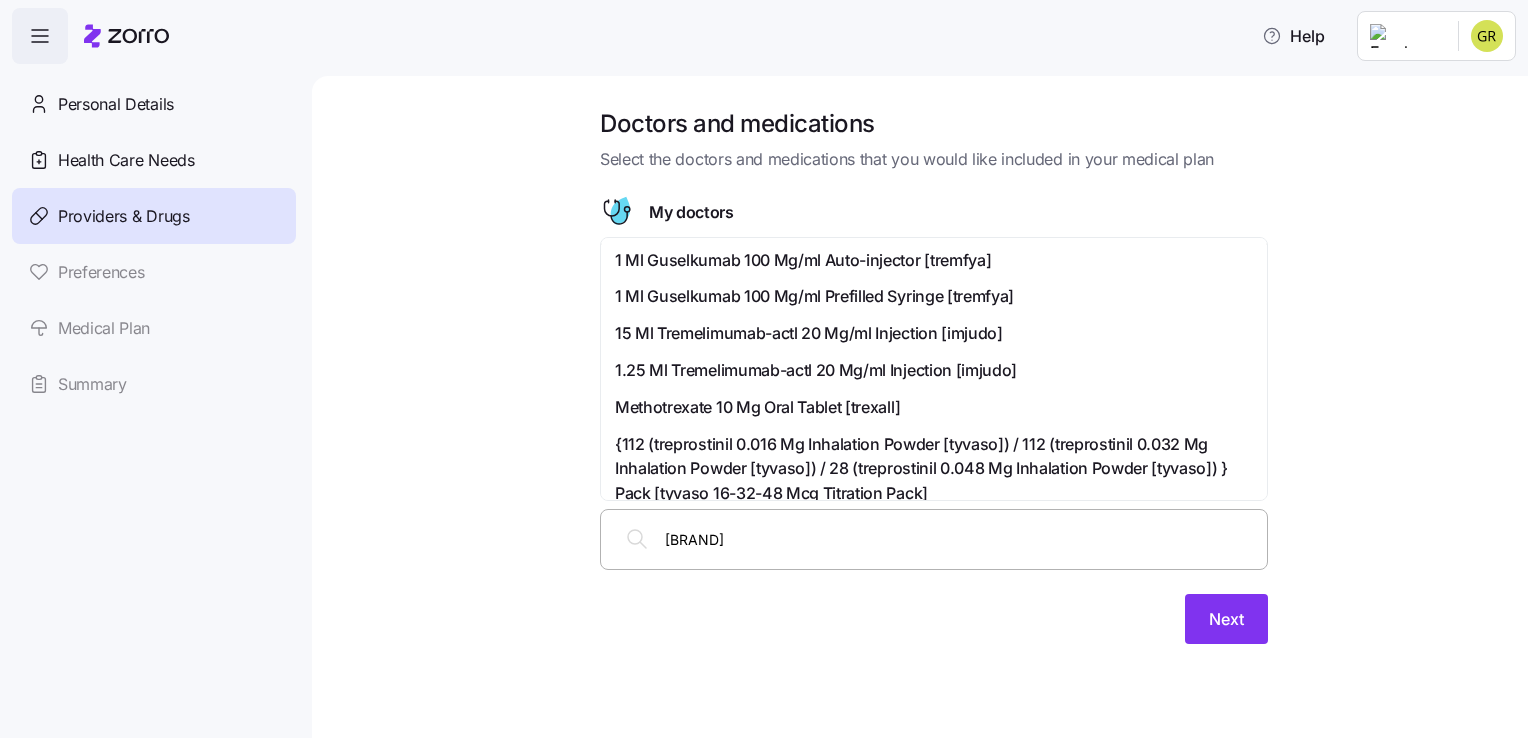 click on "1 Ml Guselkumab 100 Mg/ml Auto-injector [tremfya]" at bounding box center (803, 260) 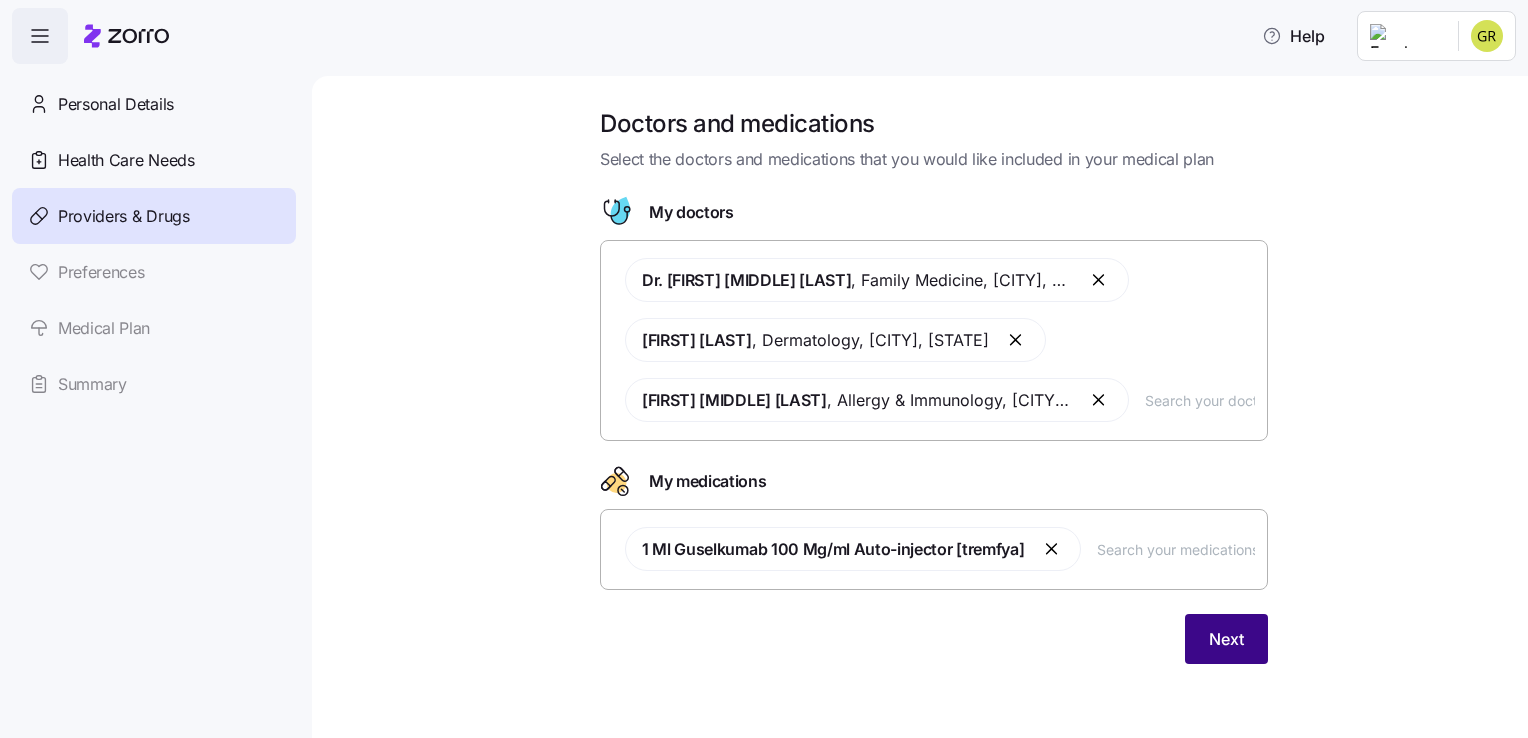 click on "Next" at bounding box center (1226, 639) 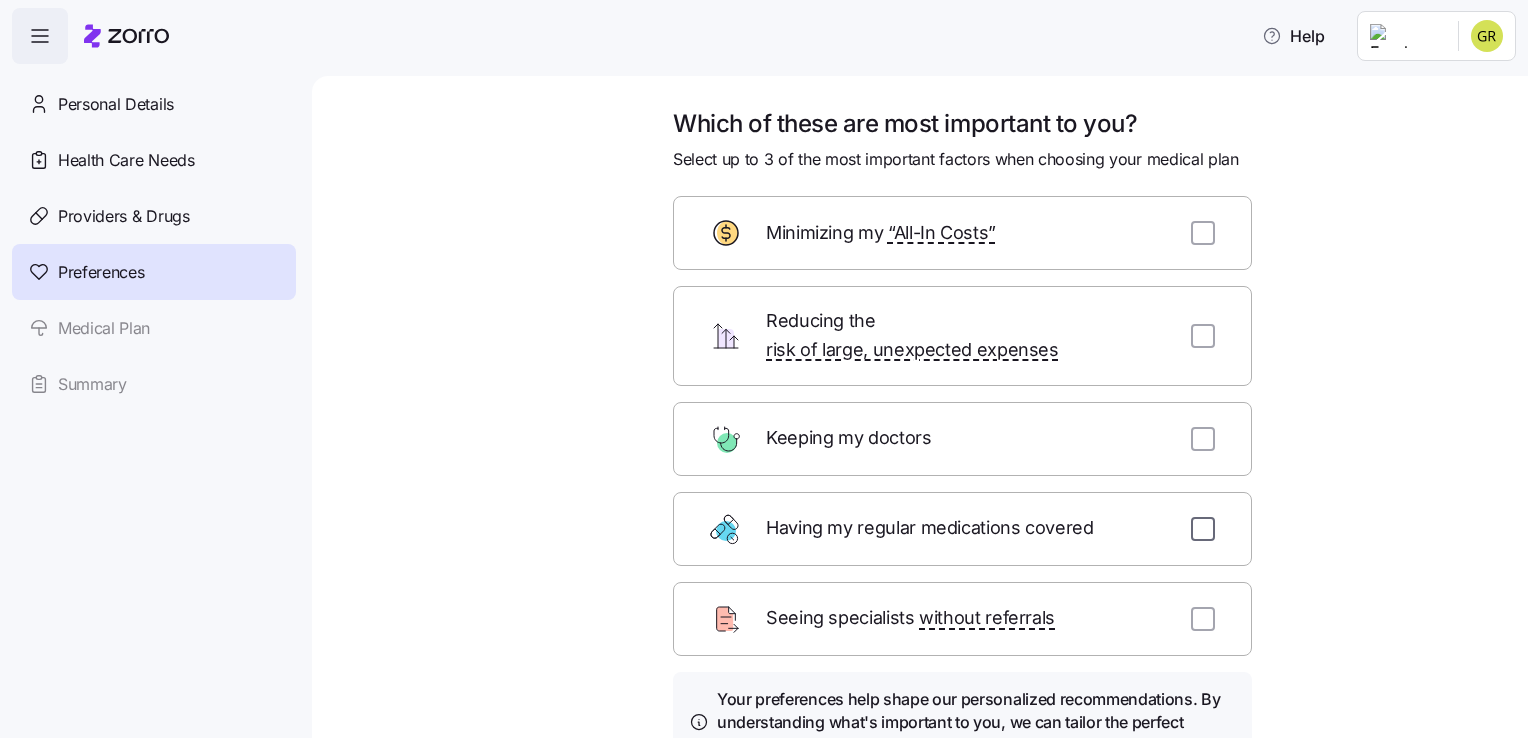 click at bounding box center [1203, 529] 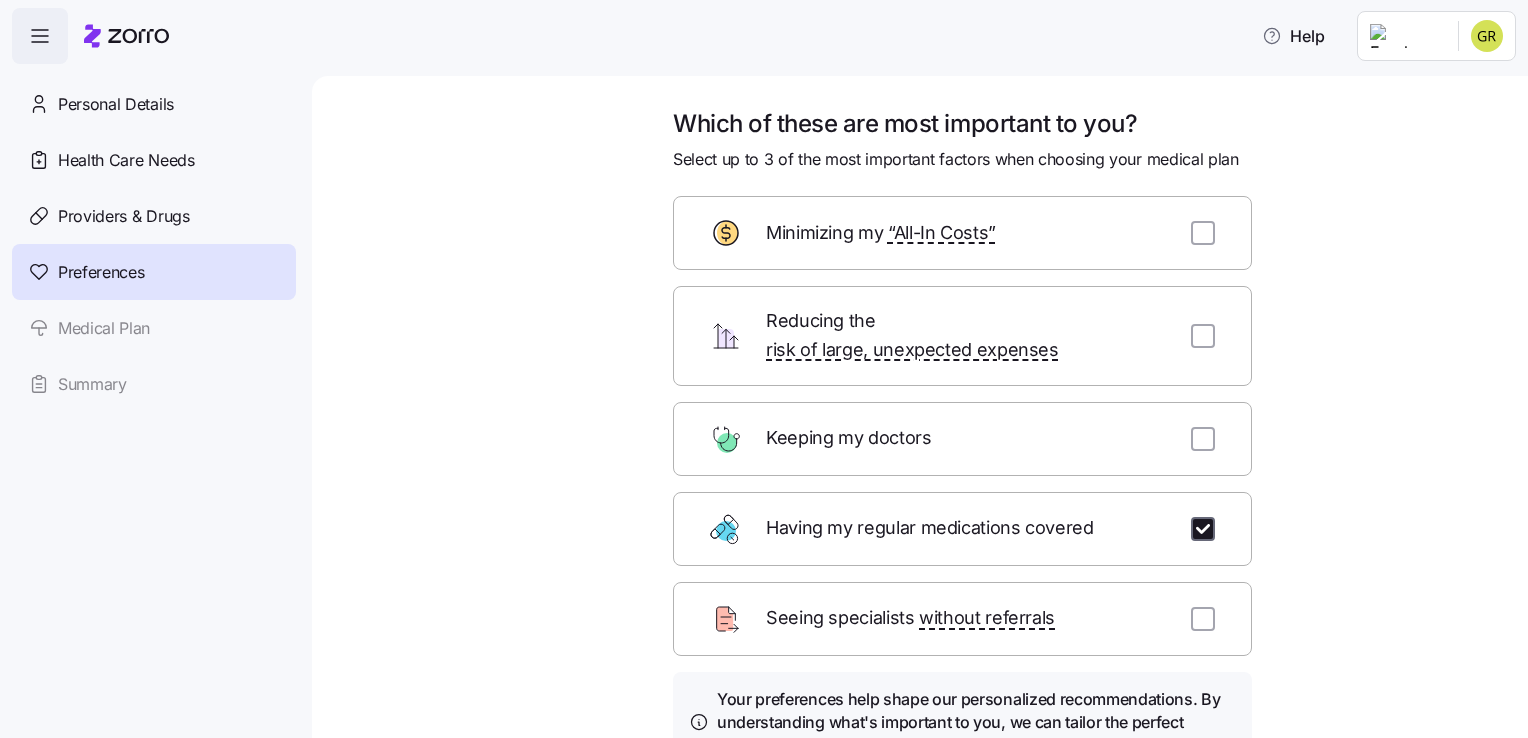 checkbox on "true" 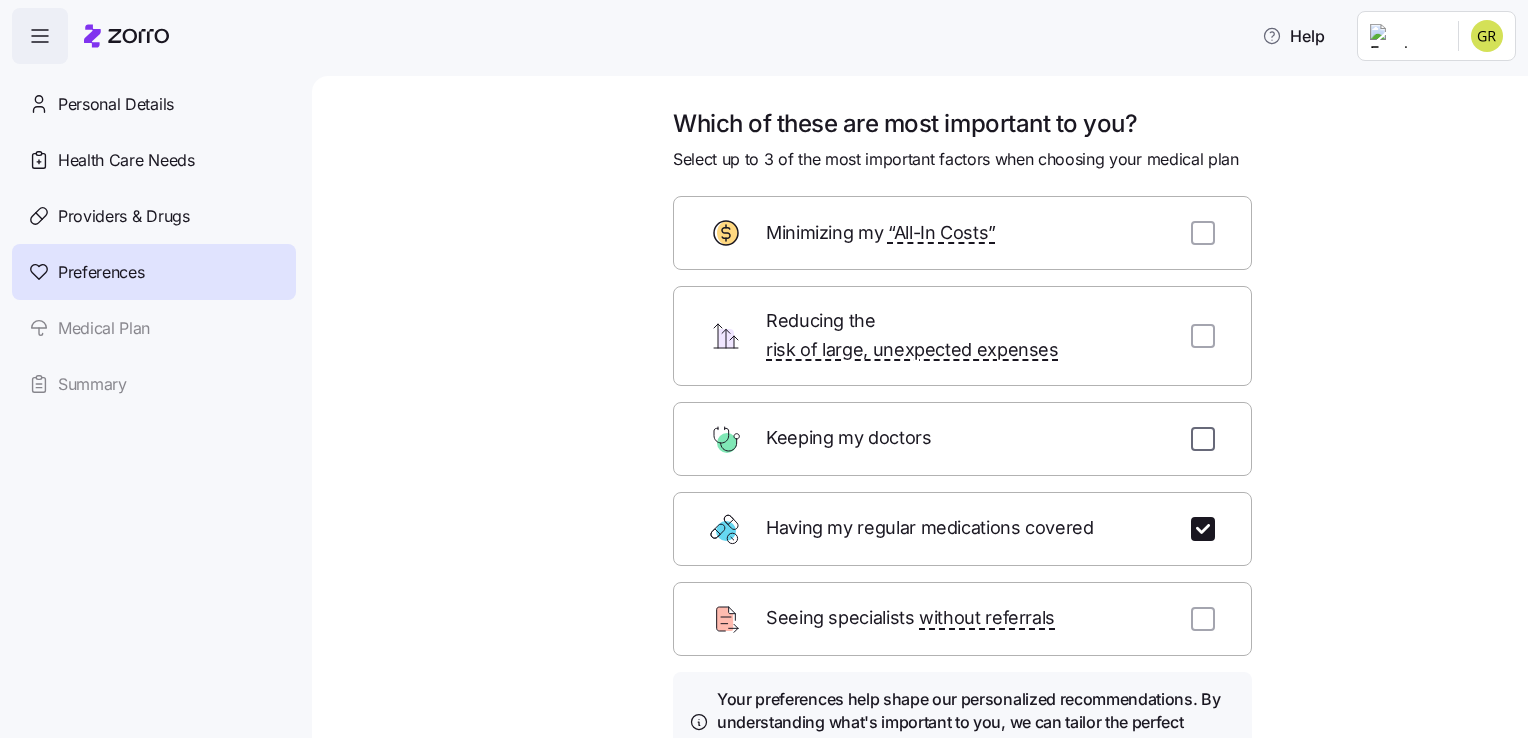 click at bounding box center (1203, 439) 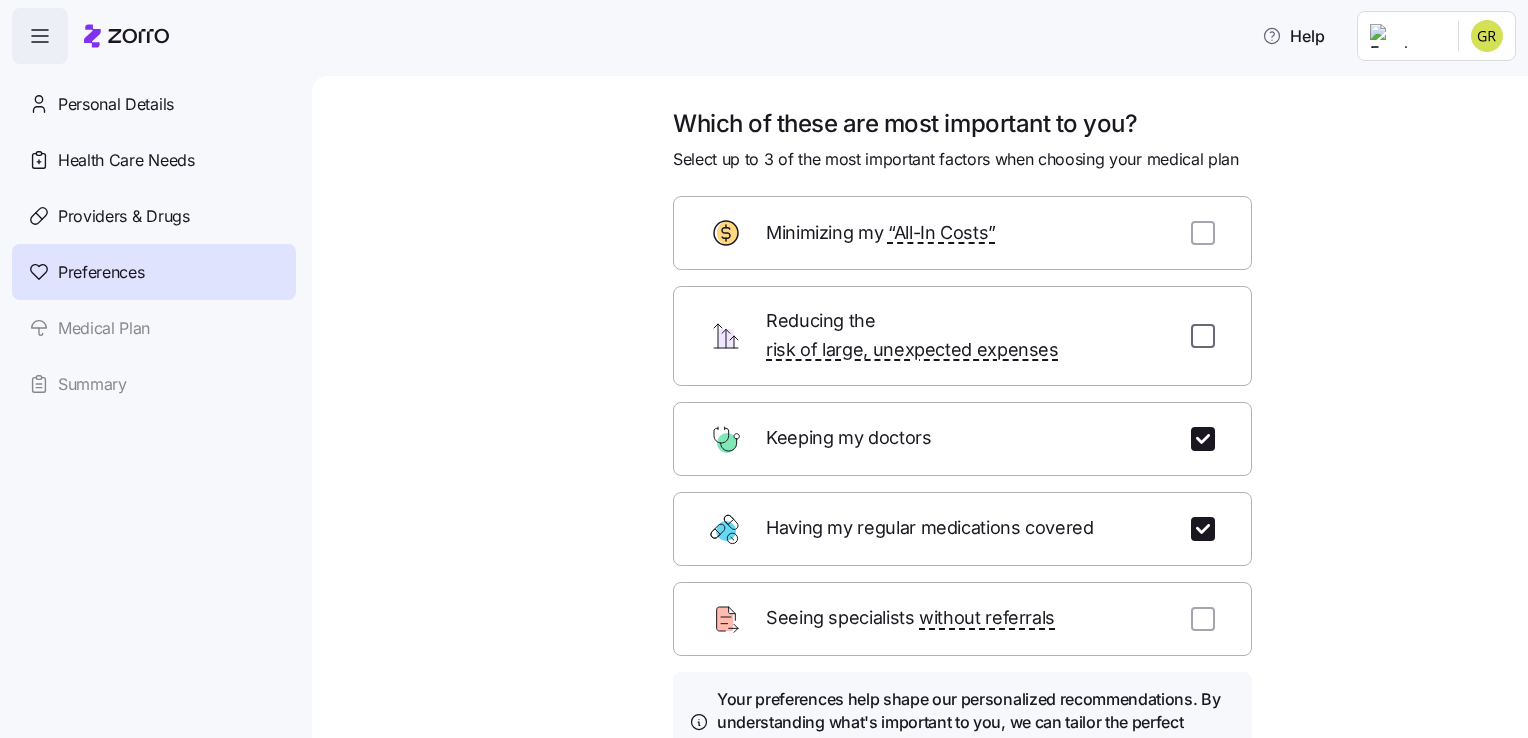click at bounding box center (1203, 336) 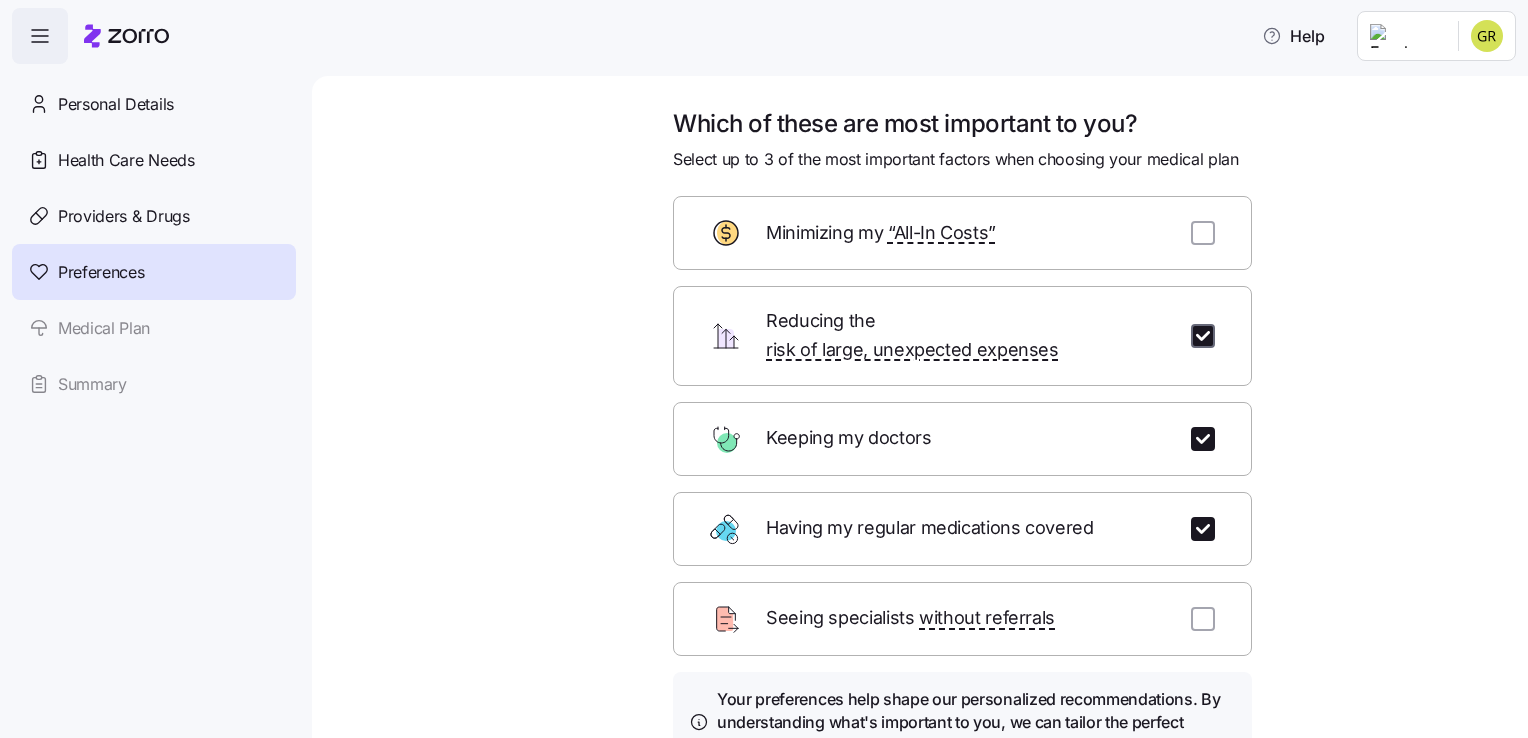 checkbox on "true" 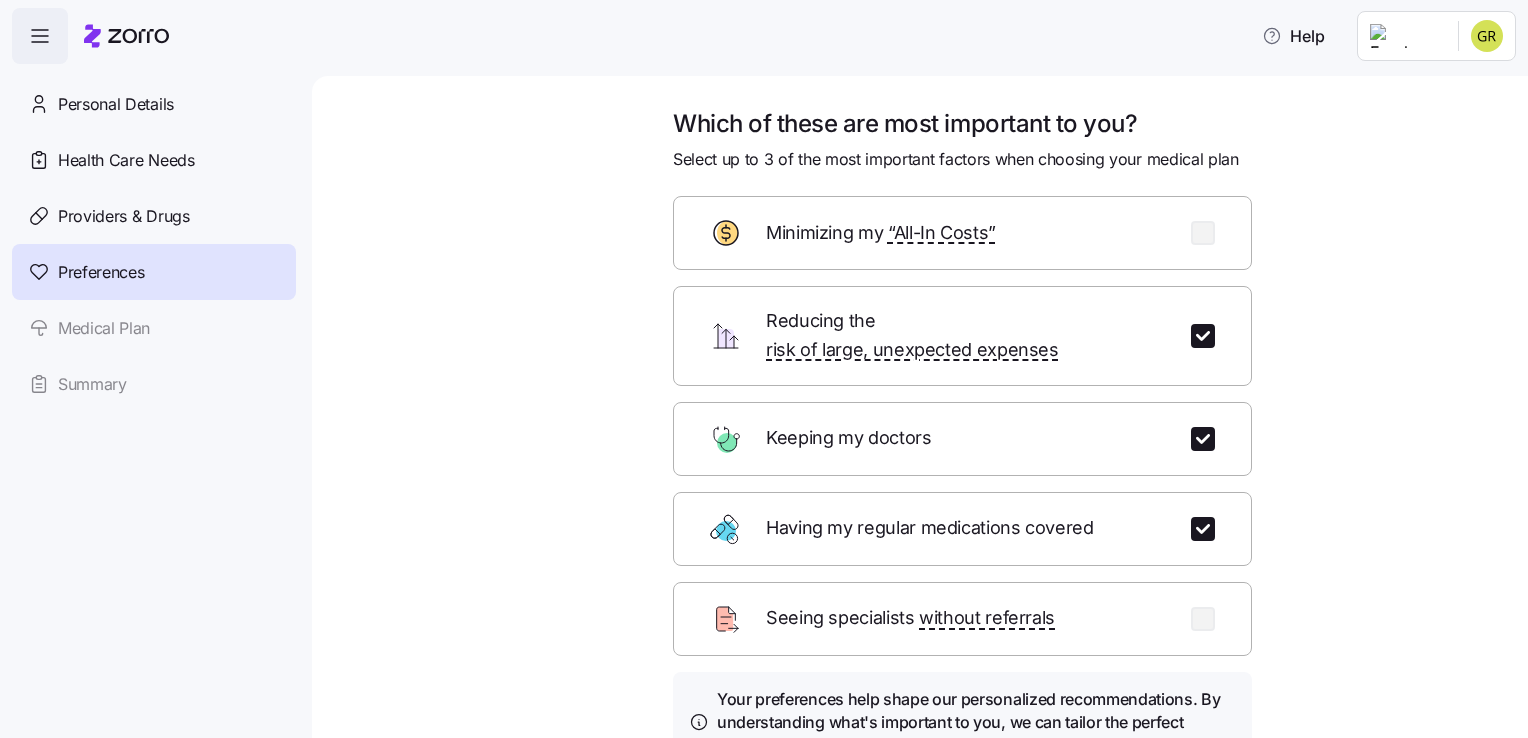 scroll, scrollTop: 173, scrollLeft: 0, axis: vertical 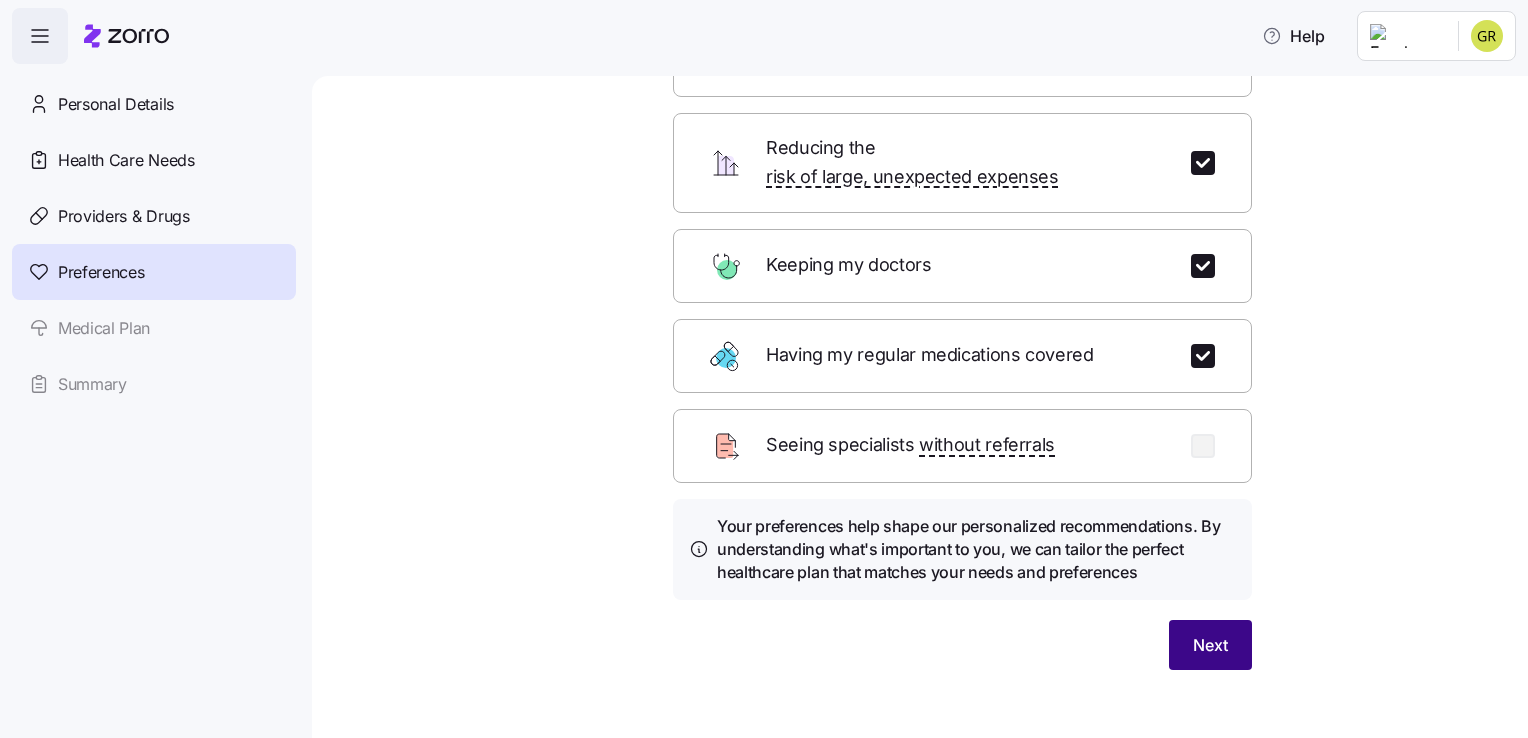 click on "Next" at bounding box center (1210, 645) 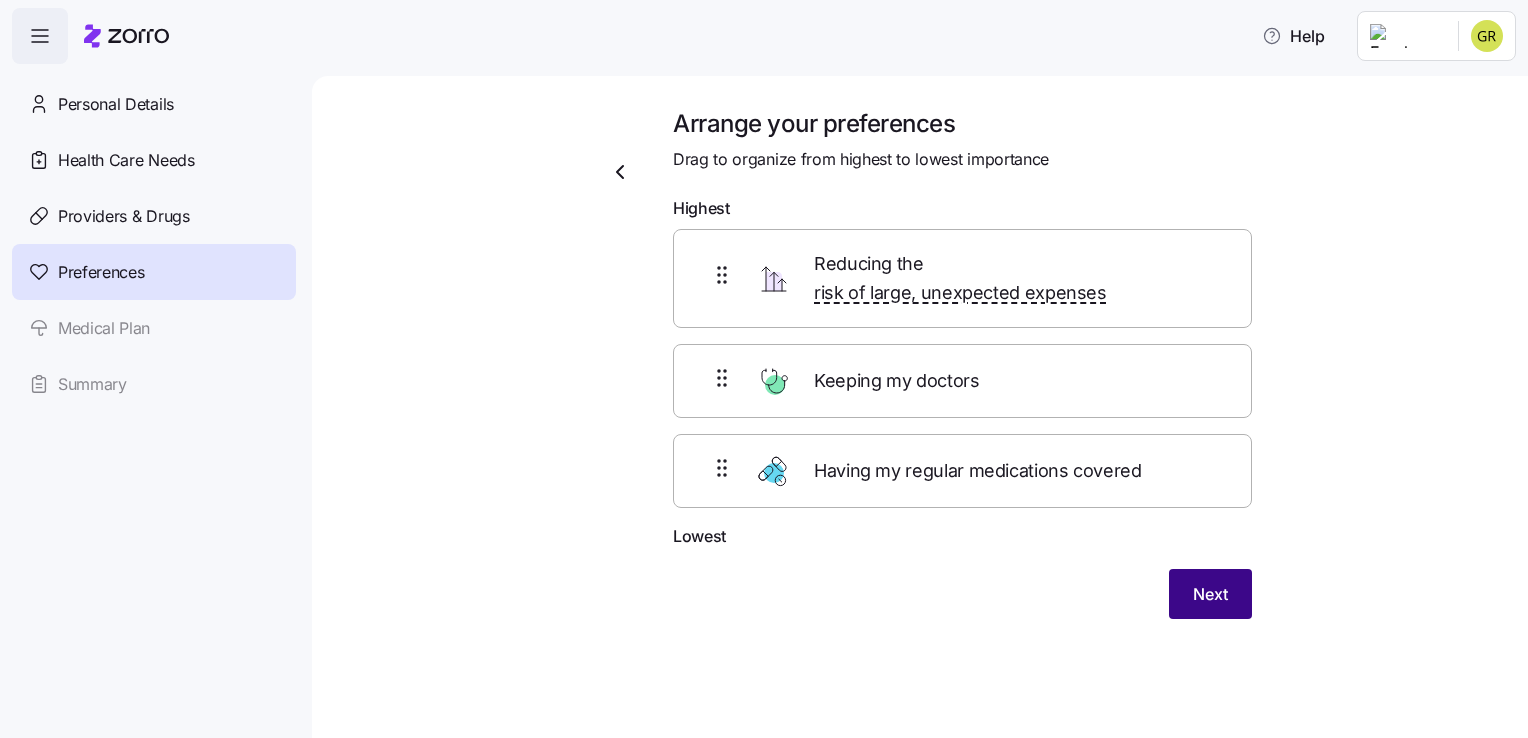 scroll, scrollTop: 0, scrollLeft: 0, axis: both 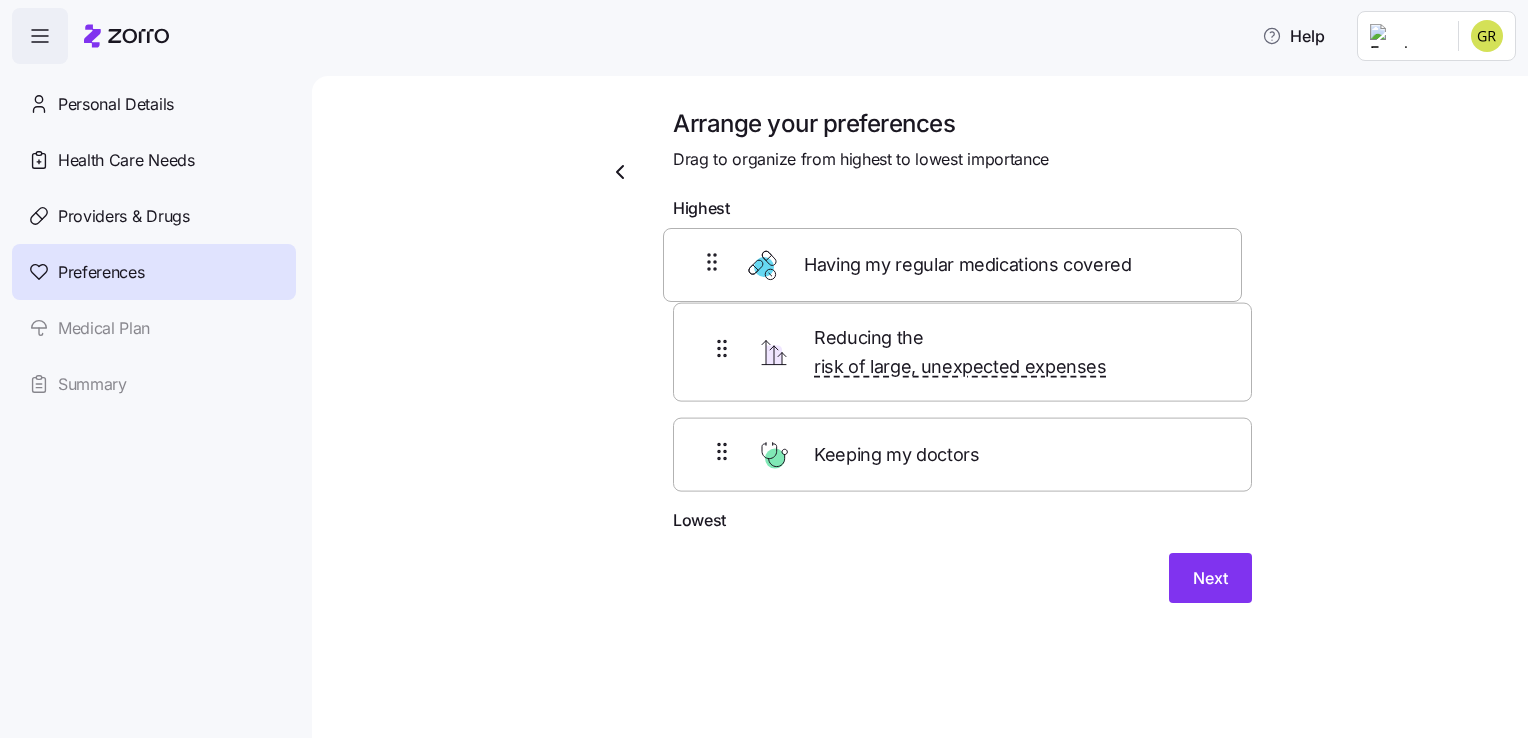 drag, startPoint x: 1180, startPoint y: 440, endPoint x: 1169, endPoint y: 254, distance: 186.32498 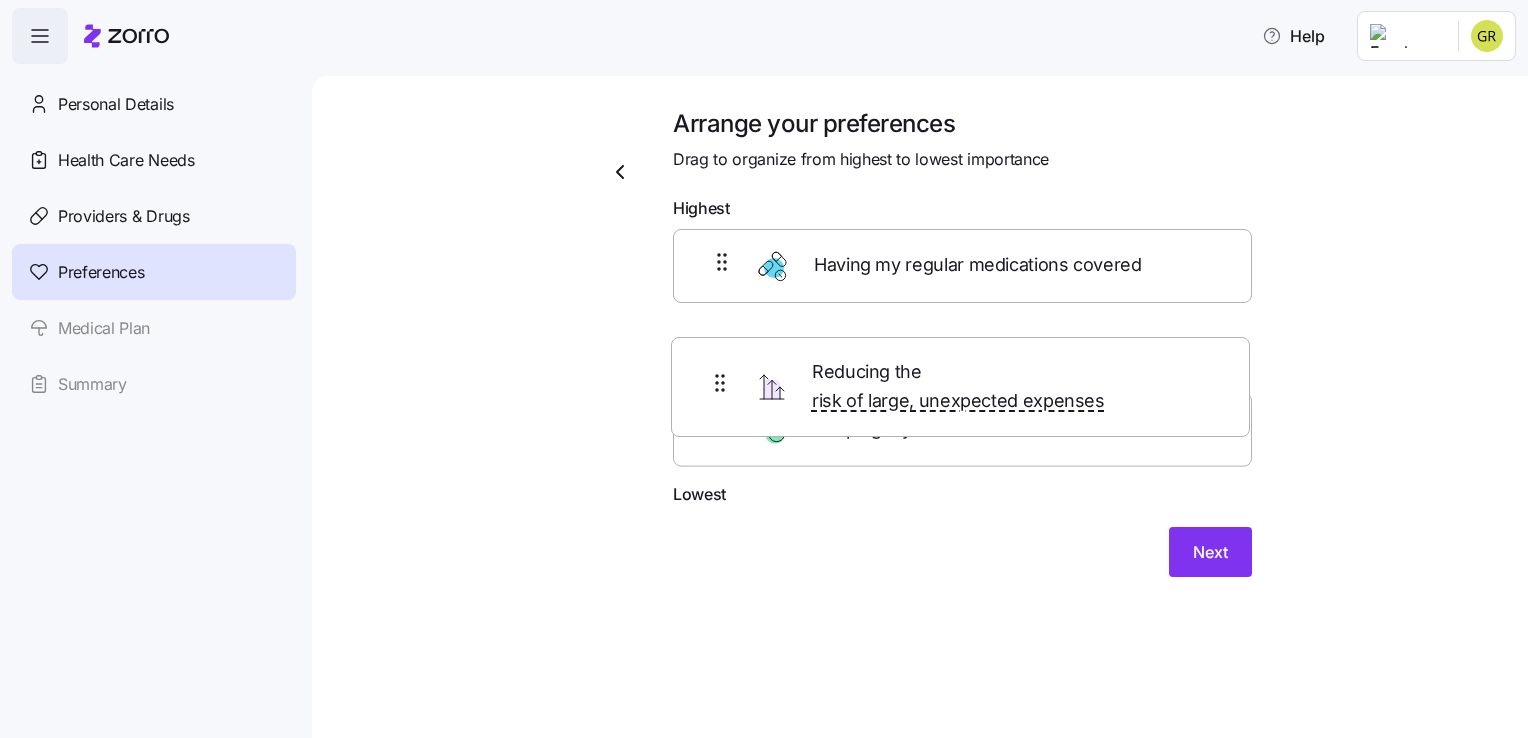 drag, startPoint x: 1230, startPoint y: 434, endPoint x: 1226, endPoint y: 351, distance: 83.09633 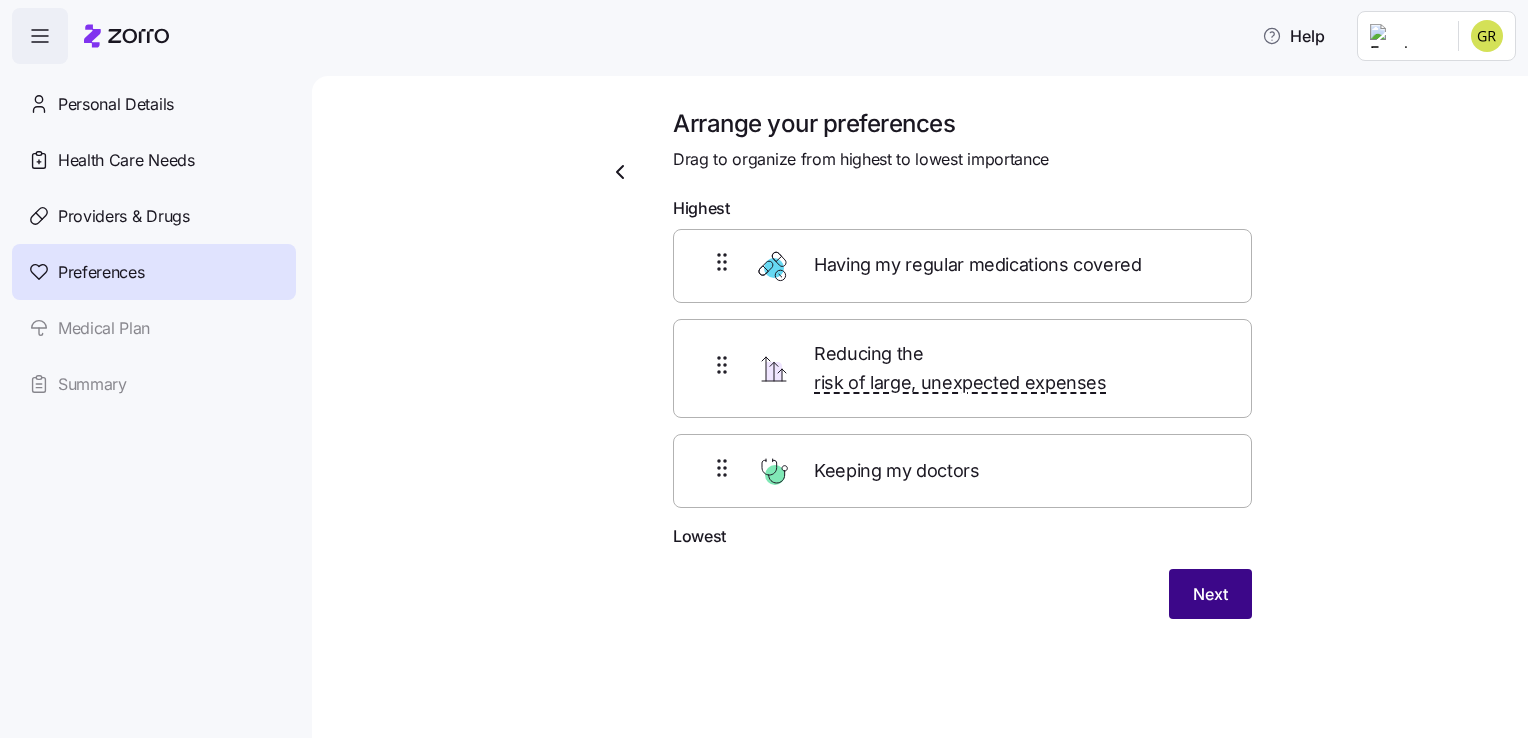 click on "Next" at bounding box center (1210, 594) 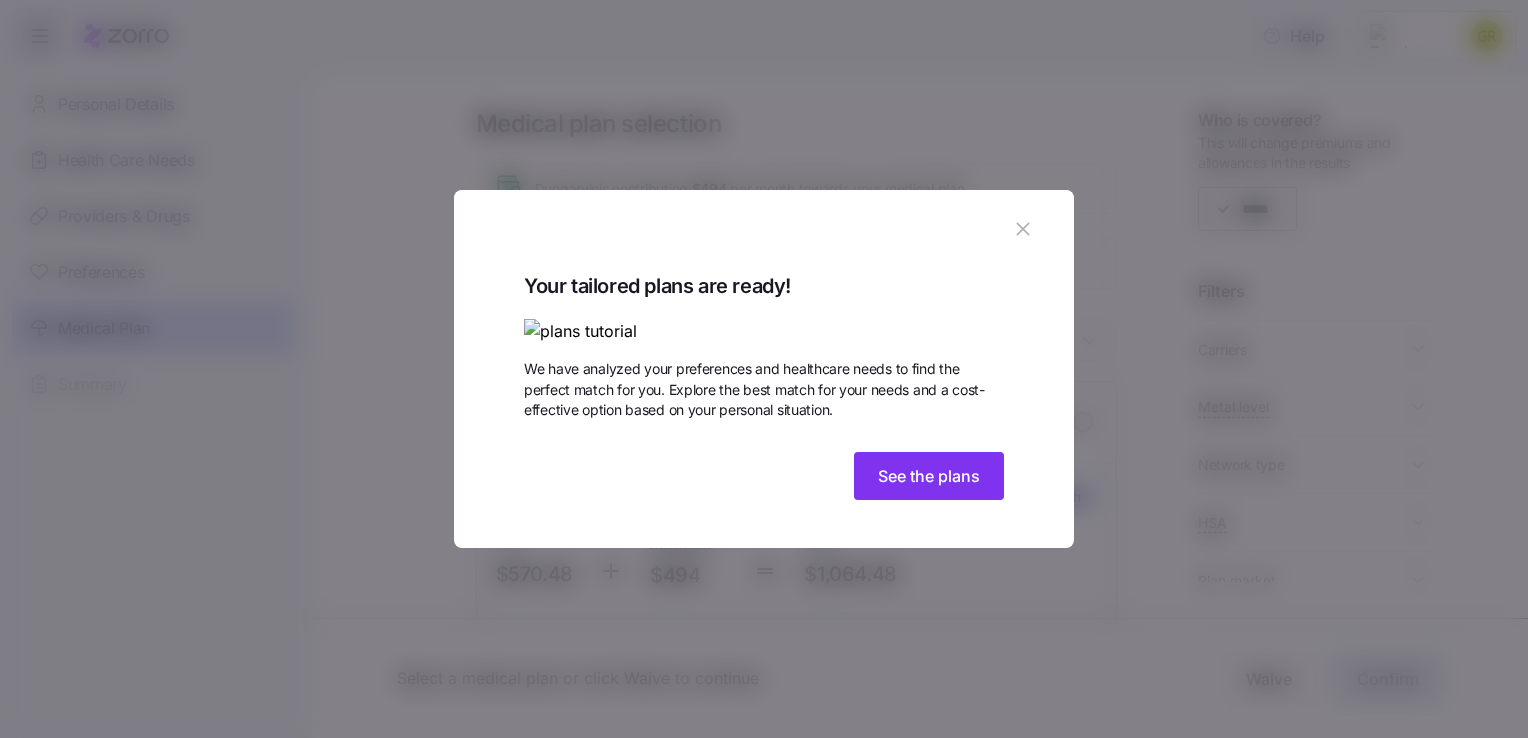 click at bounding box center (764, 369) 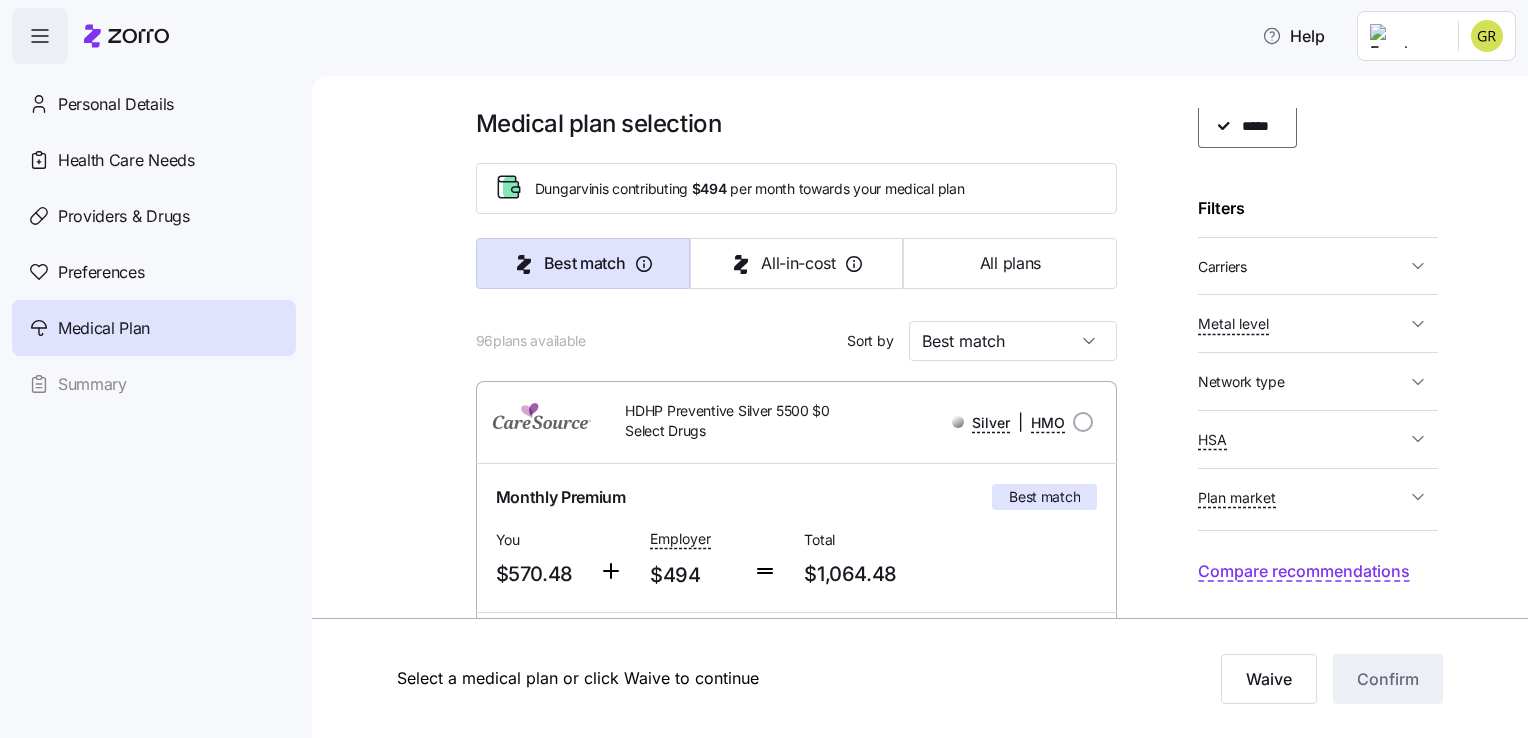 scroll, scrollTop: 0, scrollLeft: 0, axis: both 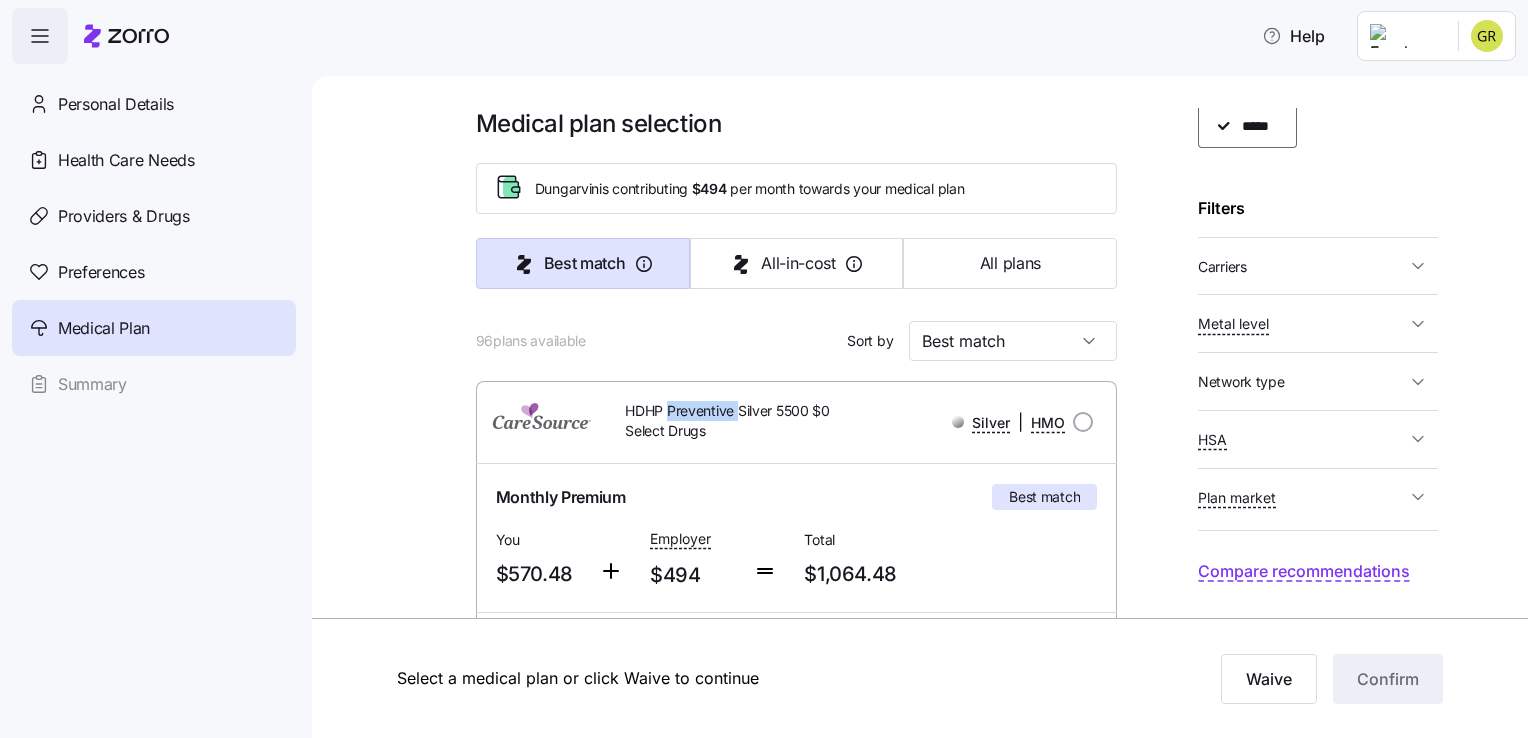 click on "HDHP Preventive Silver 5500 $0 Select Drugs" at bounding box center [732, 421] 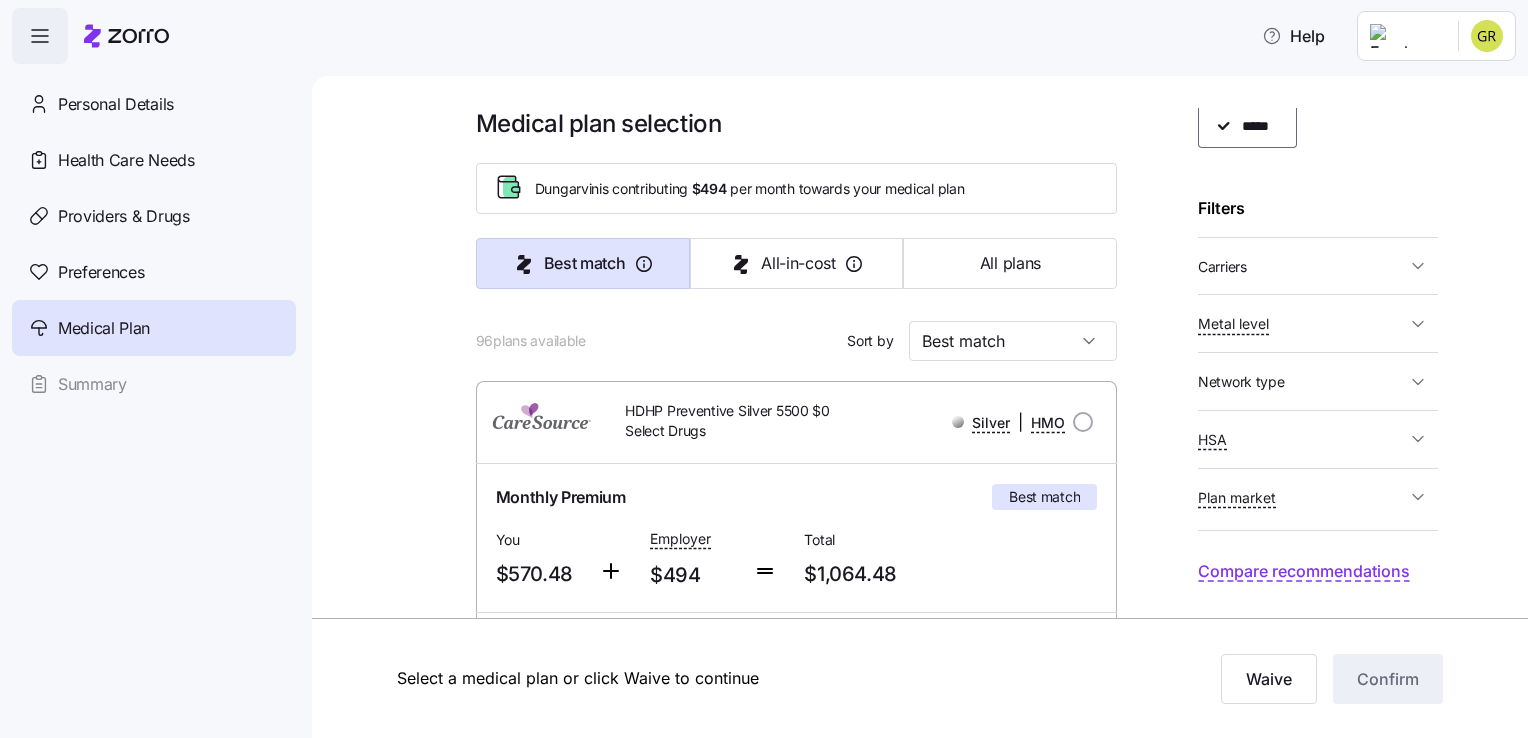drag, startPoint x: 704, startPoint y: 410, endPoint x: 641, endPoint y: 406, distance: 63.126858 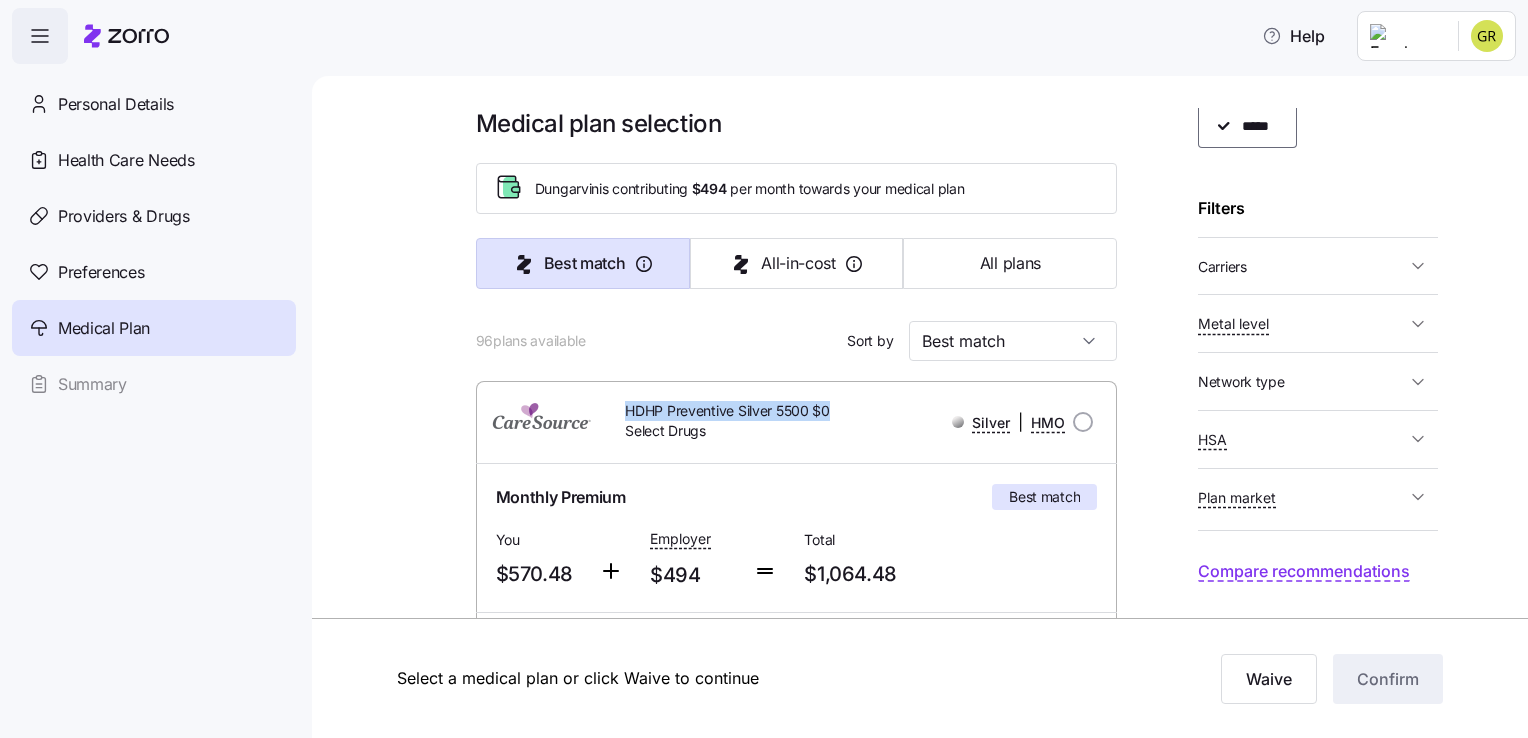 drag, startPoint x: 624, startPoint y: 406, endPoint x: 832, endPoint y: 403, distance: 208.02164 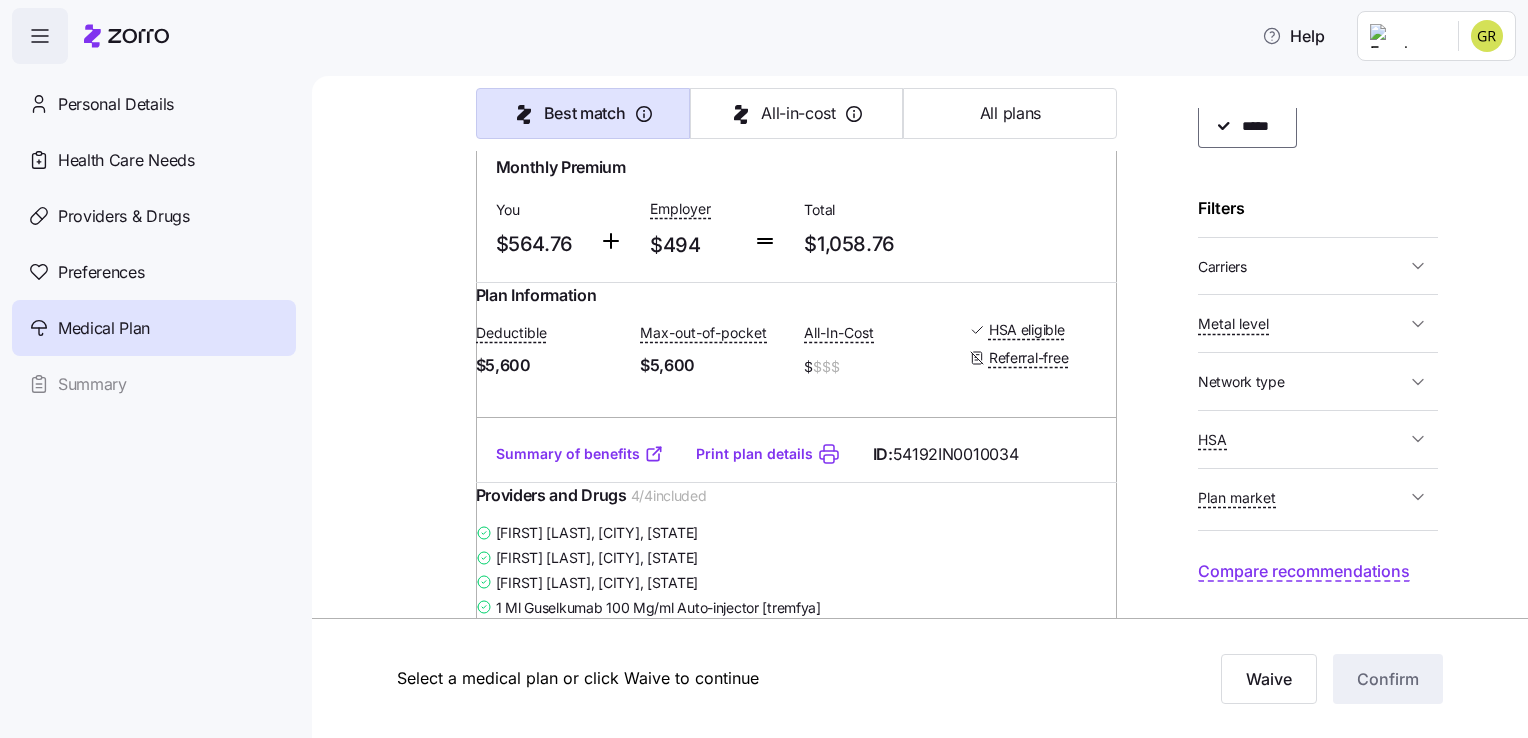 scroll, scrollTop: 1011, scrollLeft: 0, axis: vertical 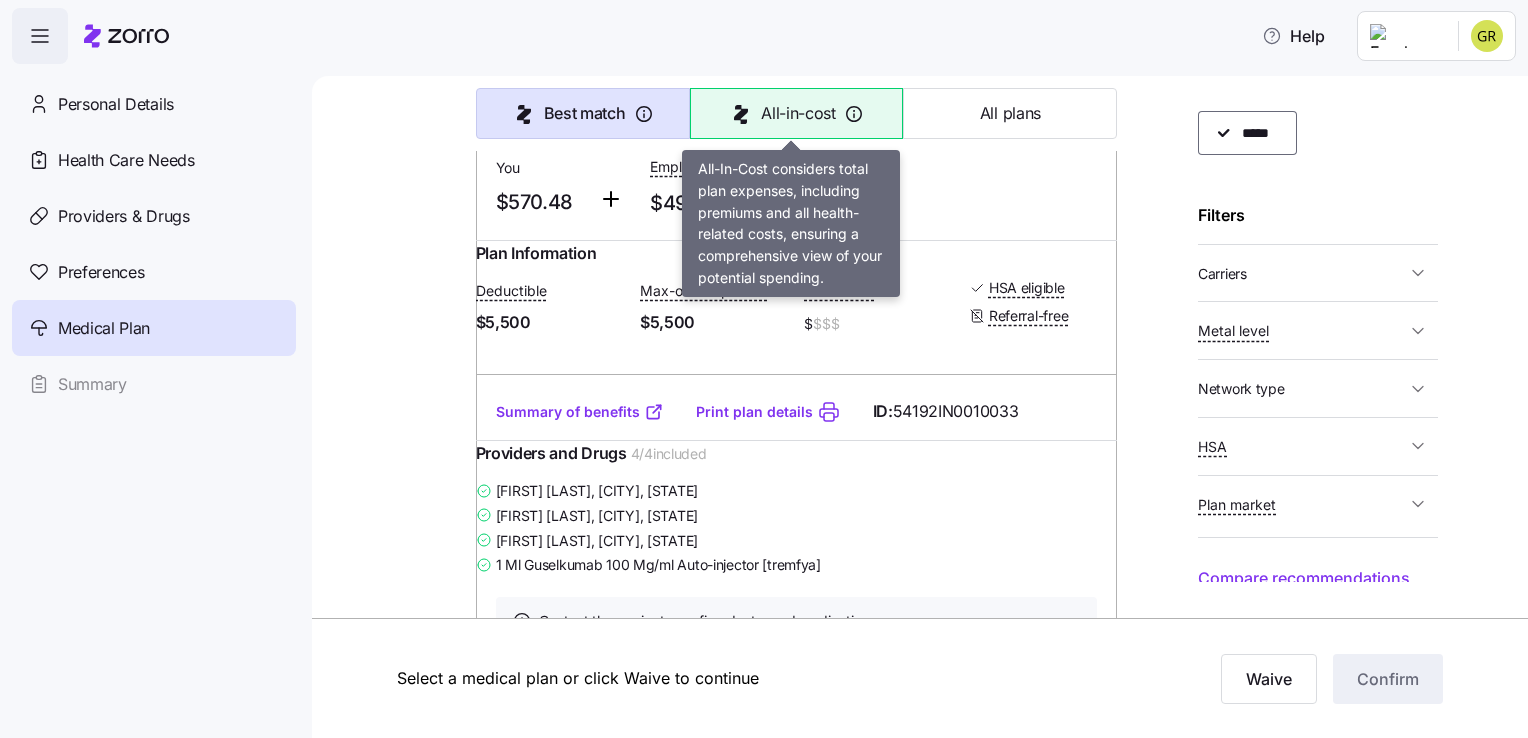 click on "All-in-cost" at bounding box center (798, 113) 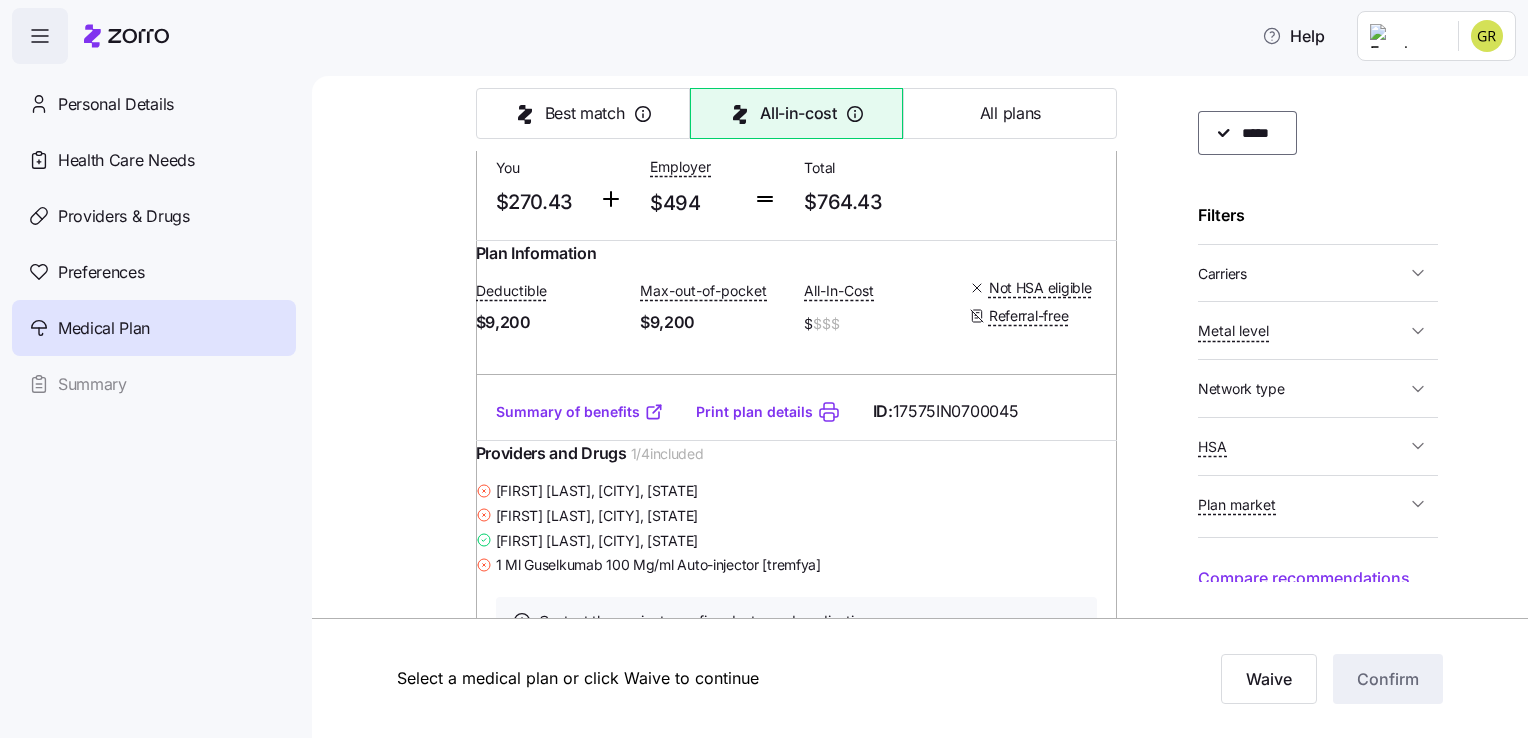 click on "All-in-cost" at bounding box center [798, 113] 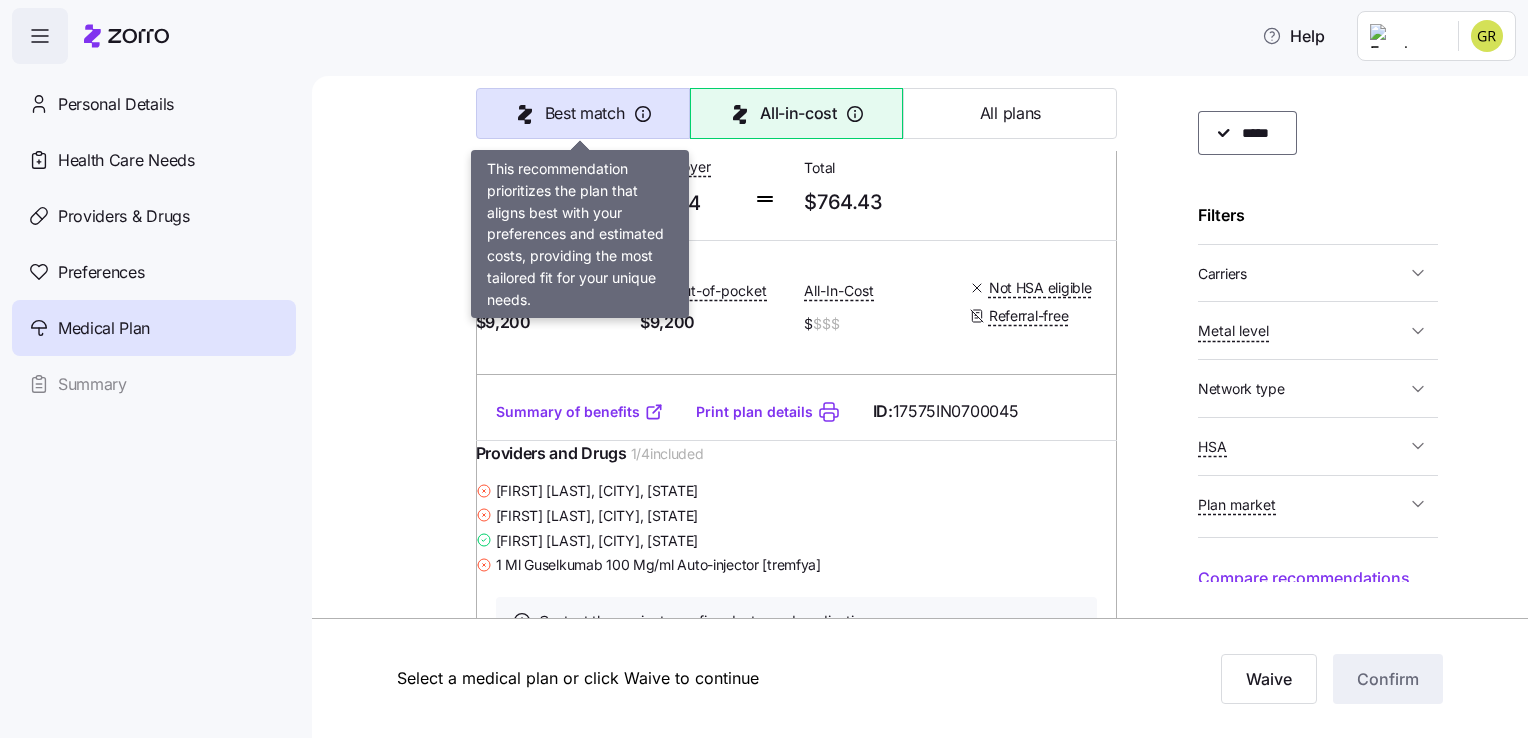 click on "Best match" at bounding box center [585, 113] 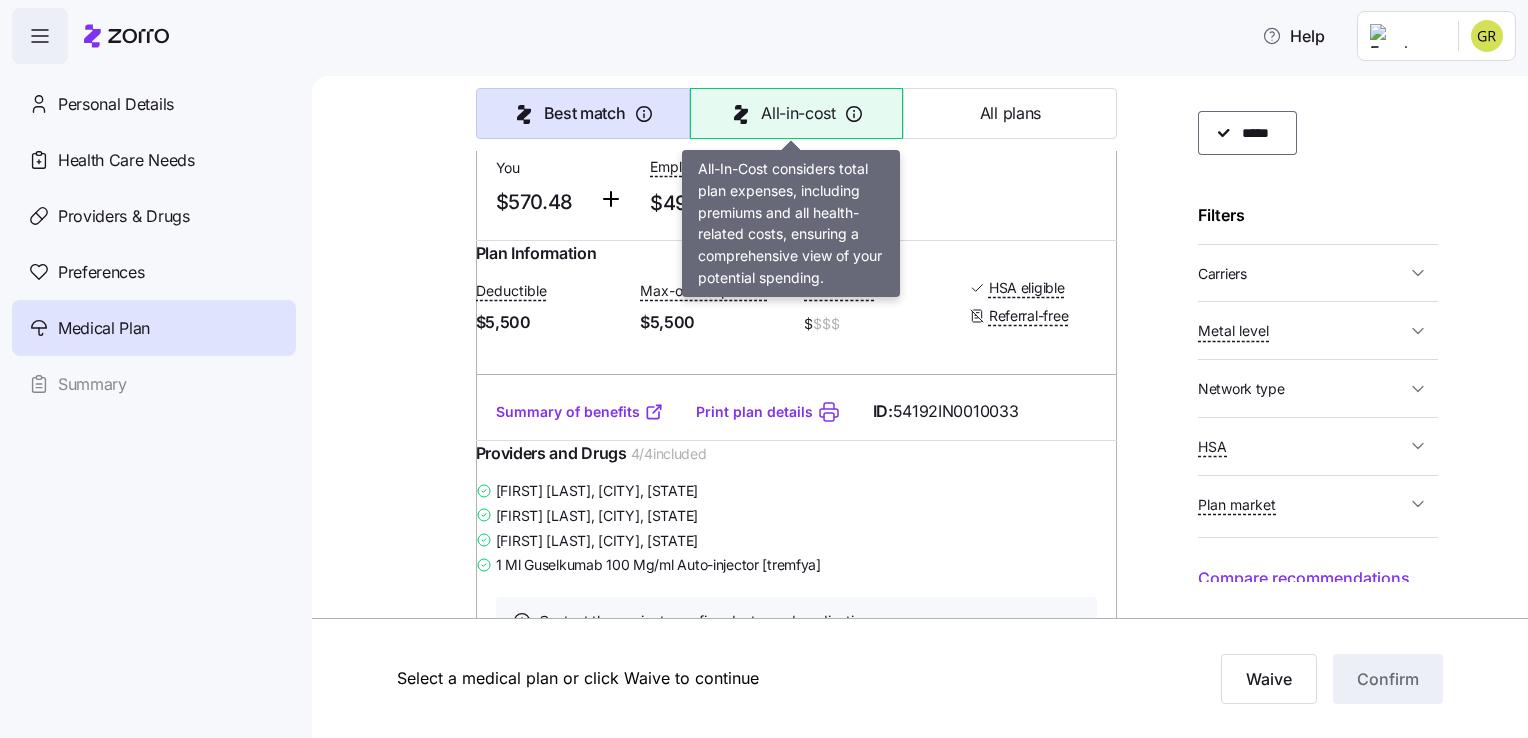 click on "All-in-cost" at bounding box center [798, 113] 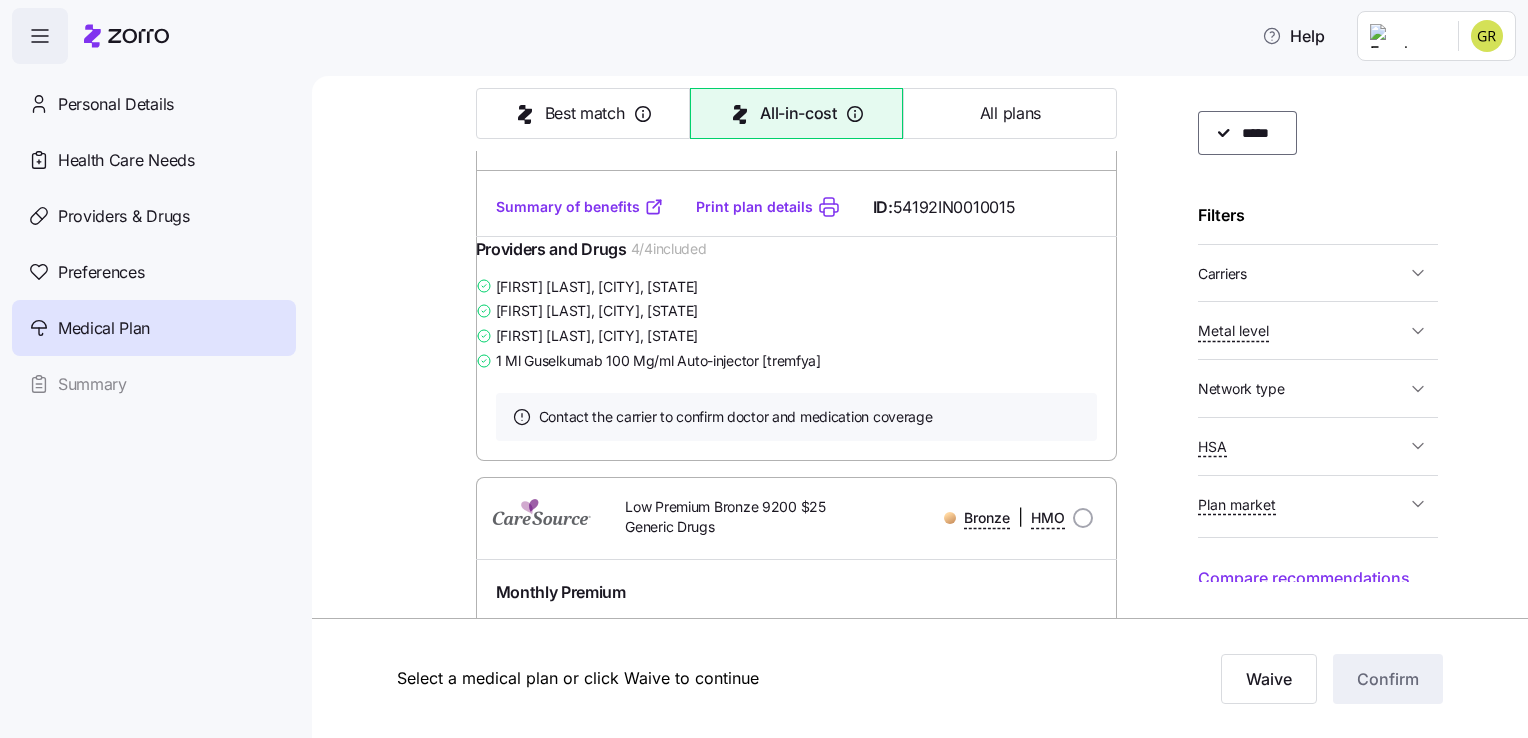 scroll, scrollTop: 4674, scrollLeft: 0, axis: vertical 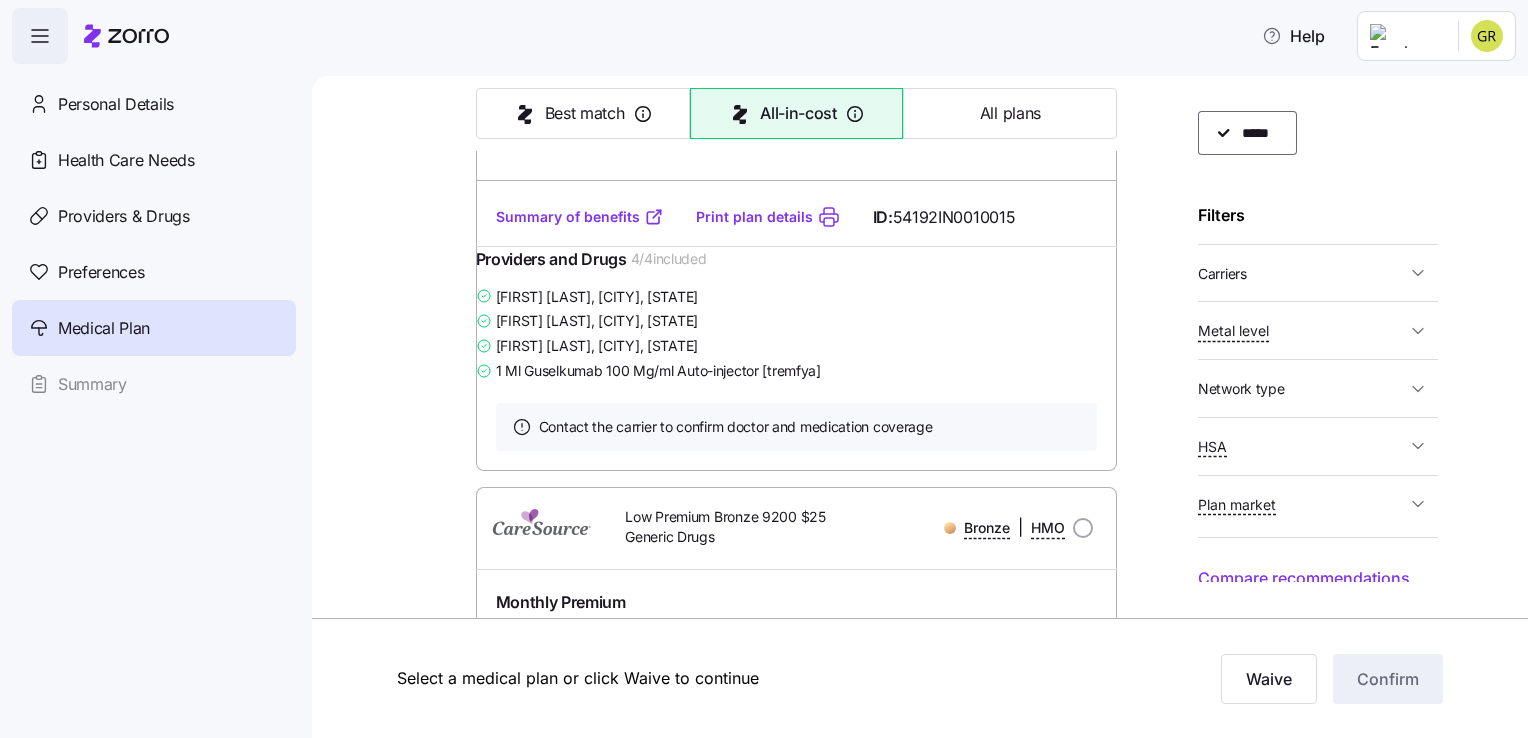 click on "Bronze First 7500 $25 Generic Drugs" at bounding box center [732, -144] 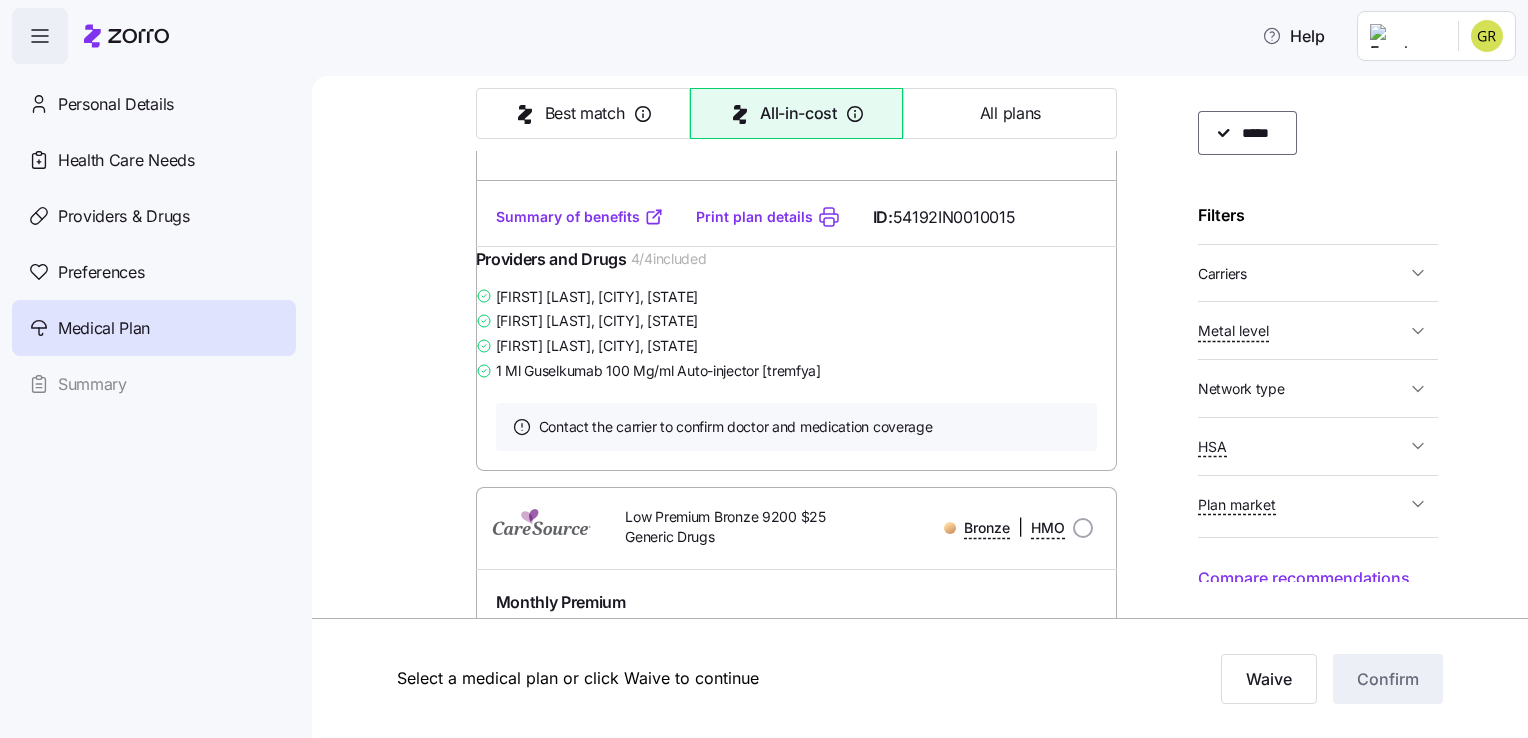 click on "Help" at bounding box center (764, 36) 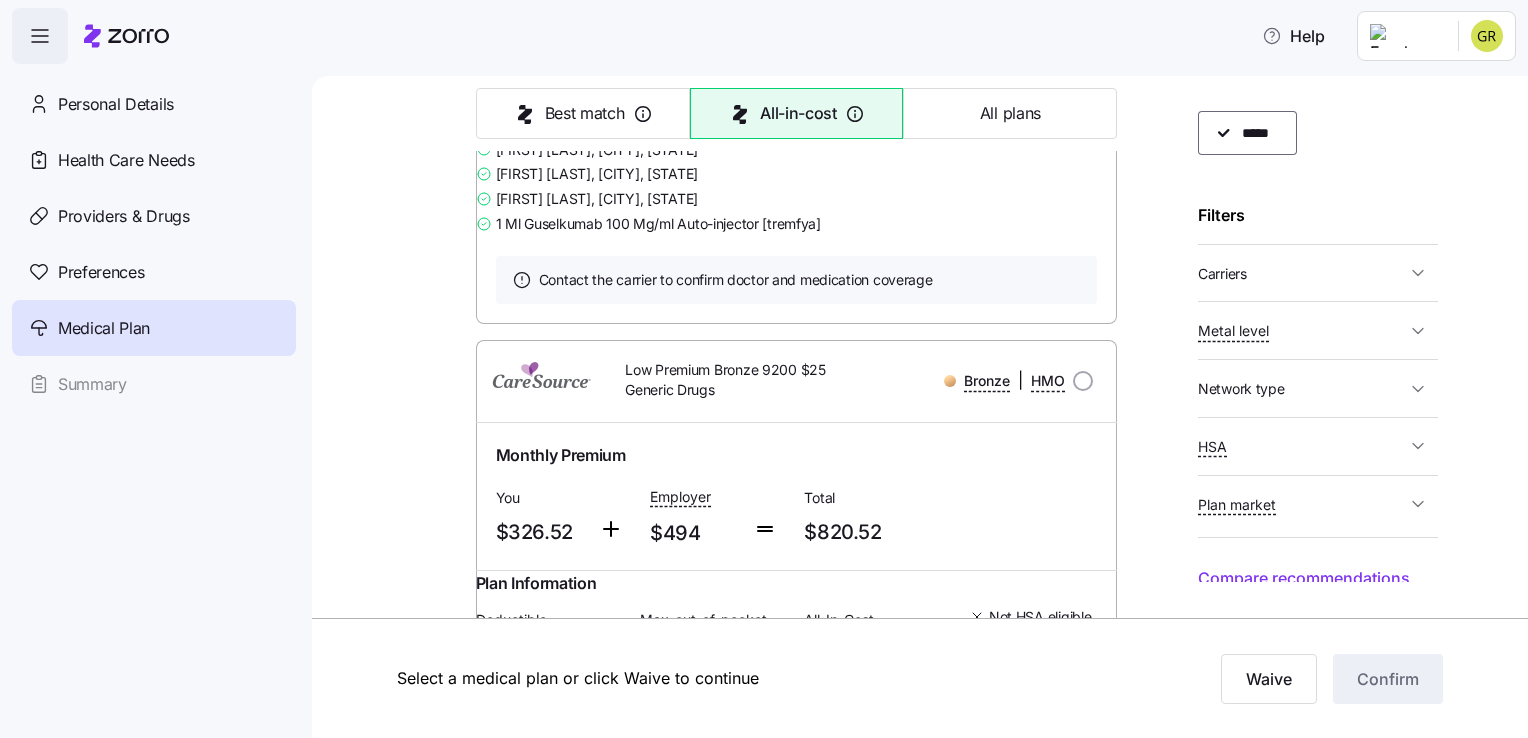scroll, scrollTop: 4852, scrollLeft: 0, axis: vertical 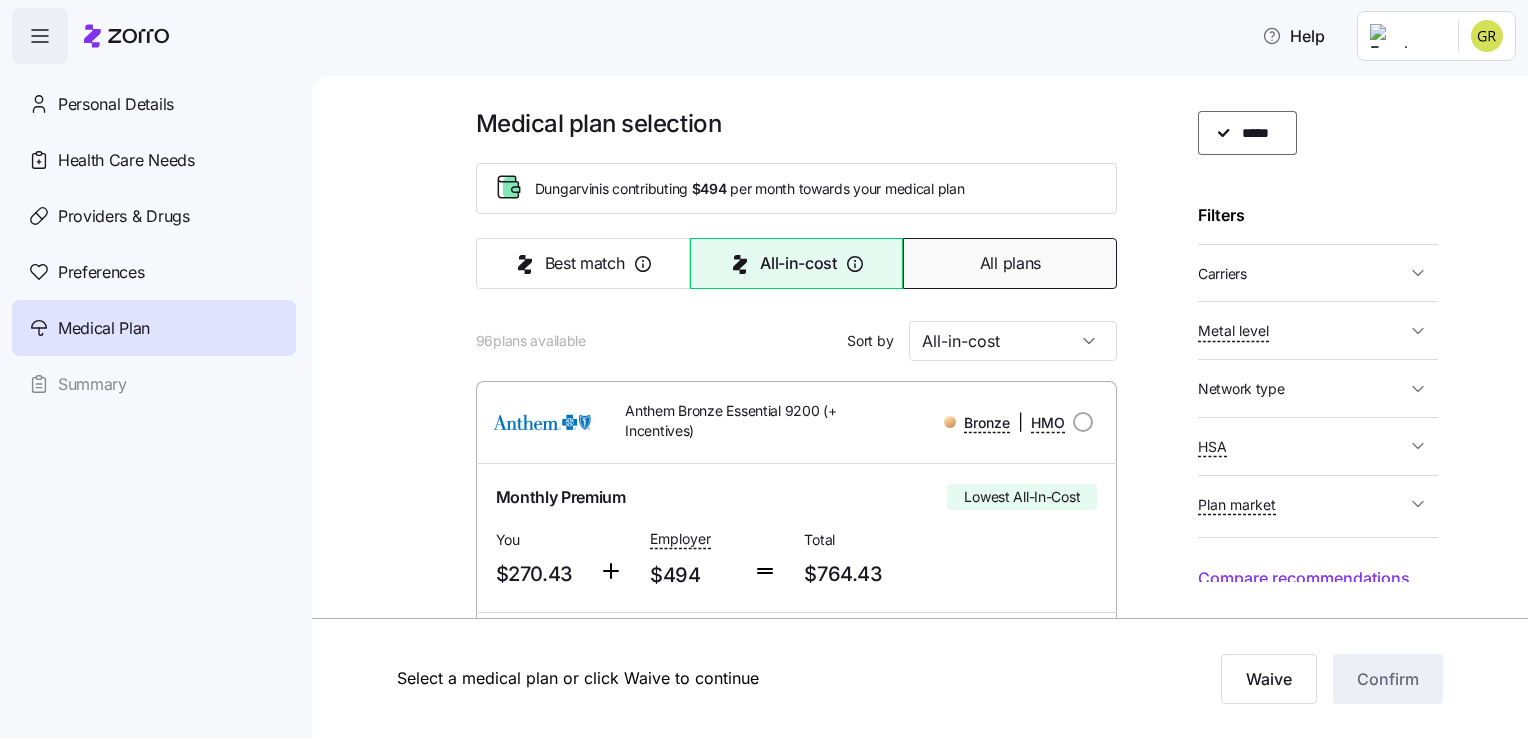 click on "All plans" at bounding box center (1010, 263) 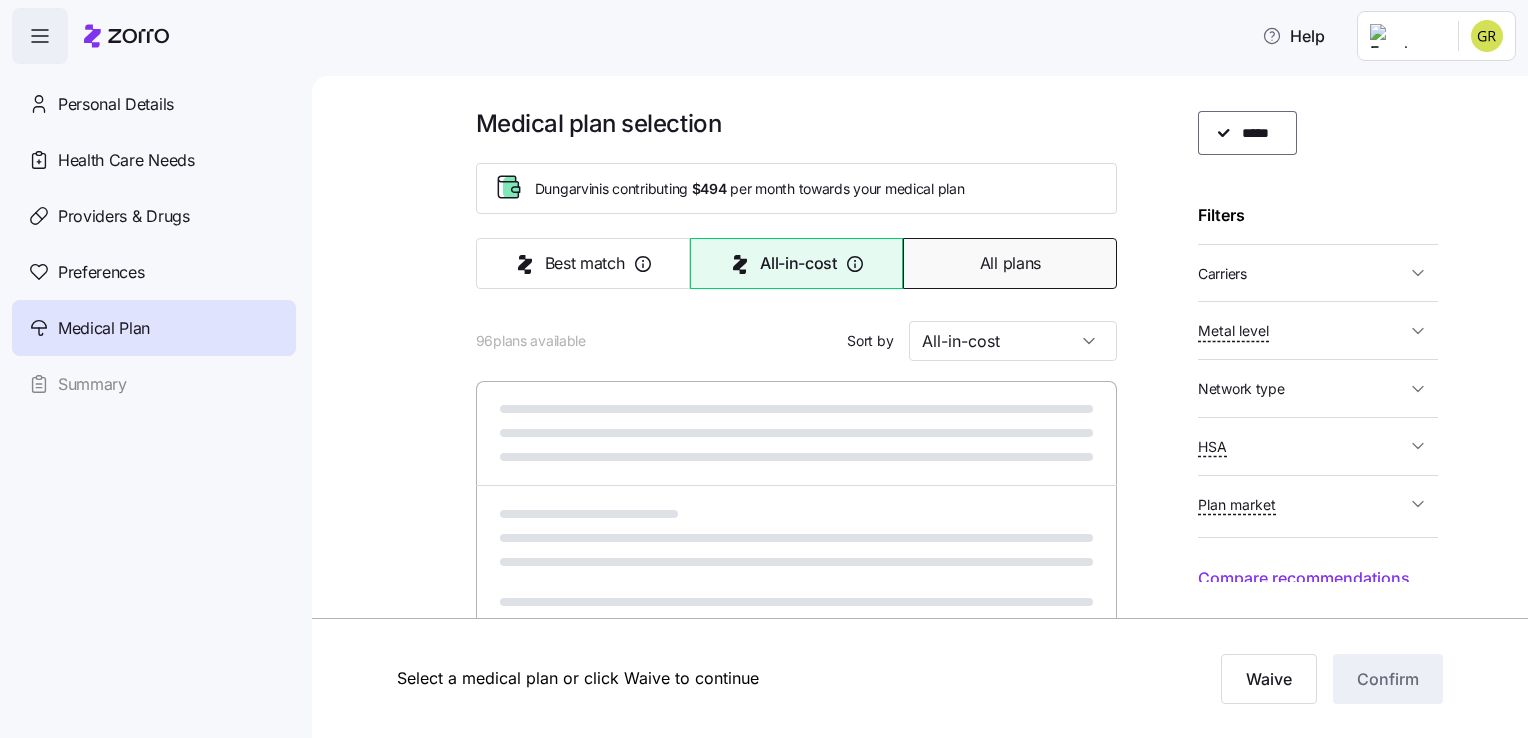 type on "Premium" 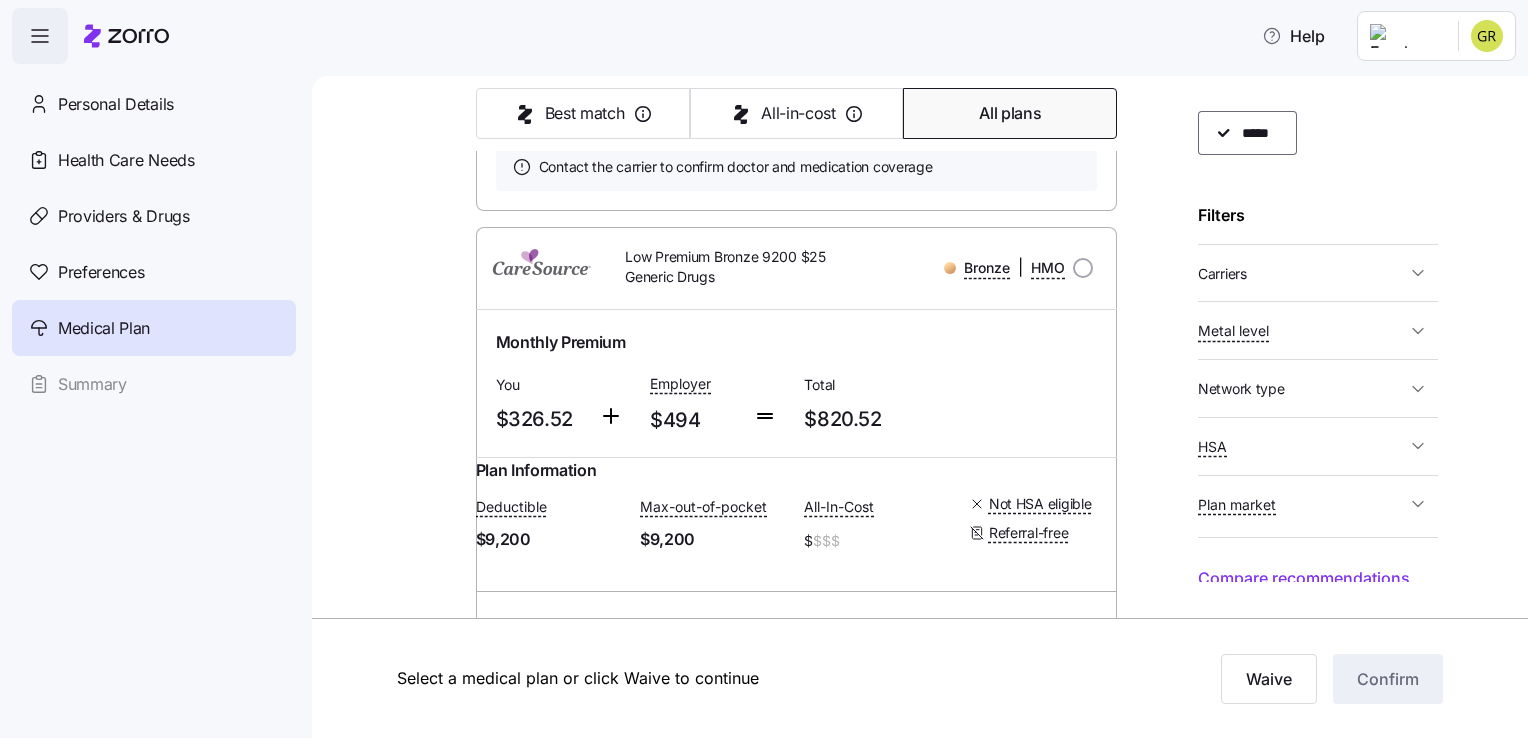 scroll, scrollTop: 4964, scrollLeft: 0, axis: vertical 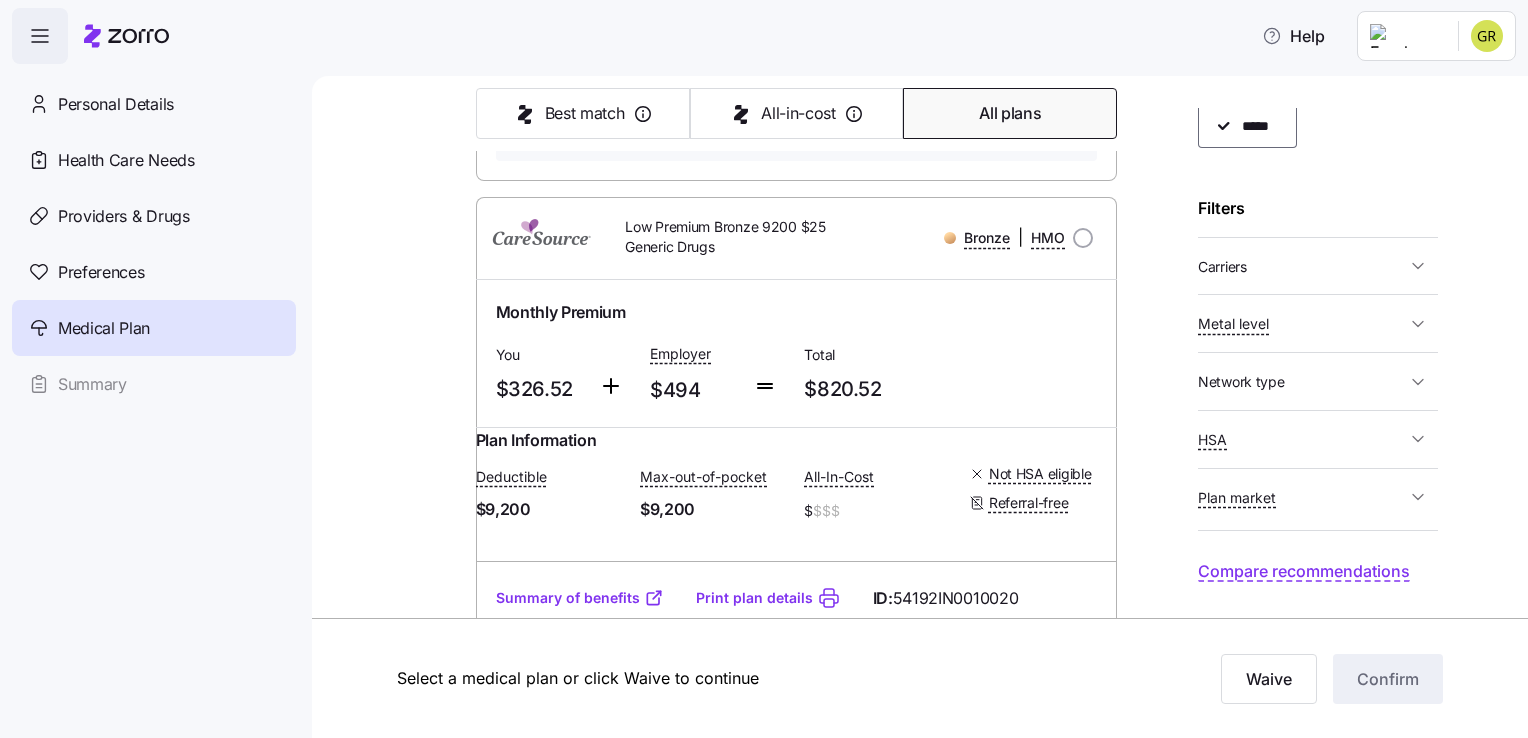 click on "Compare recommendations" at bounding box center (1304, 571) 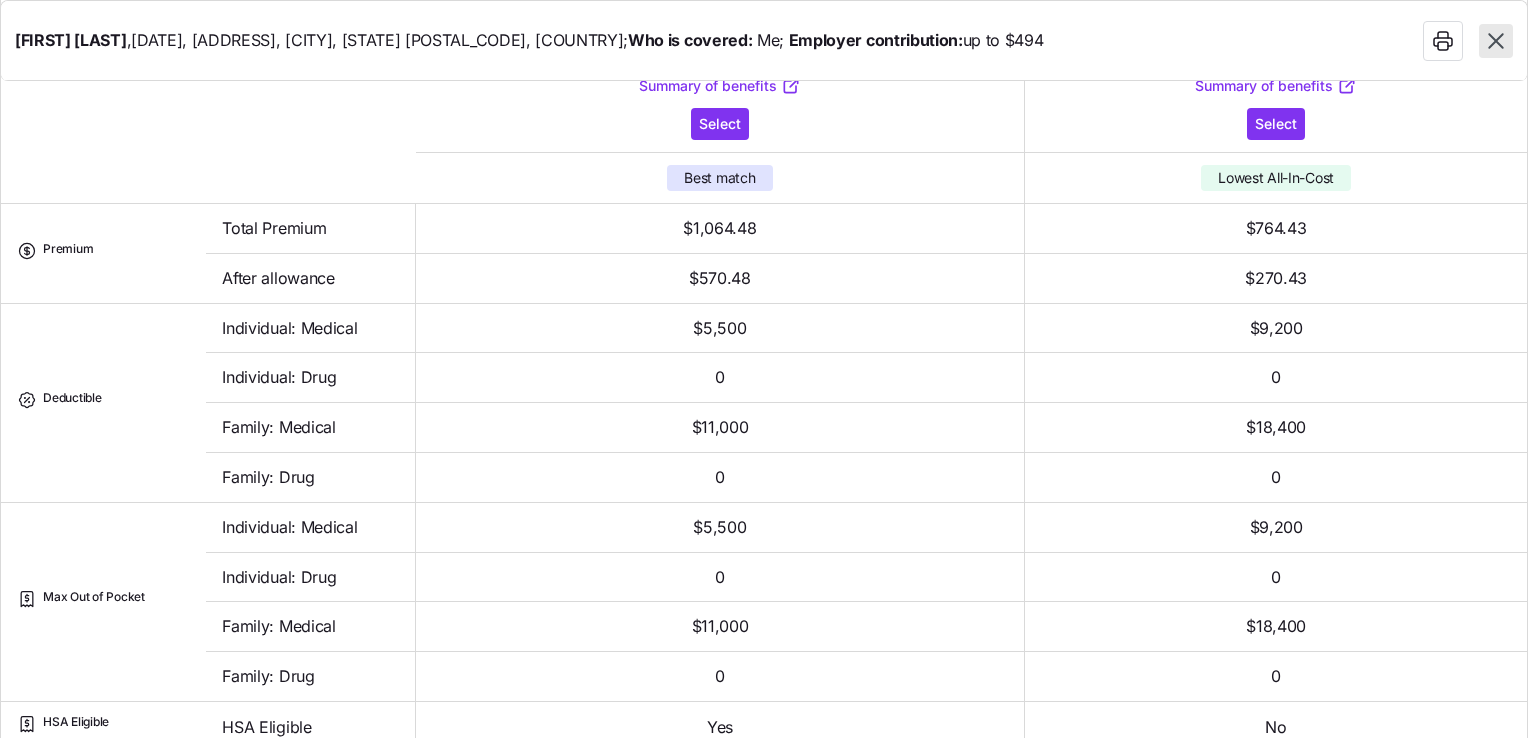 scroll, scrollTop: 164, scrollLeft: 0, axis: vertical 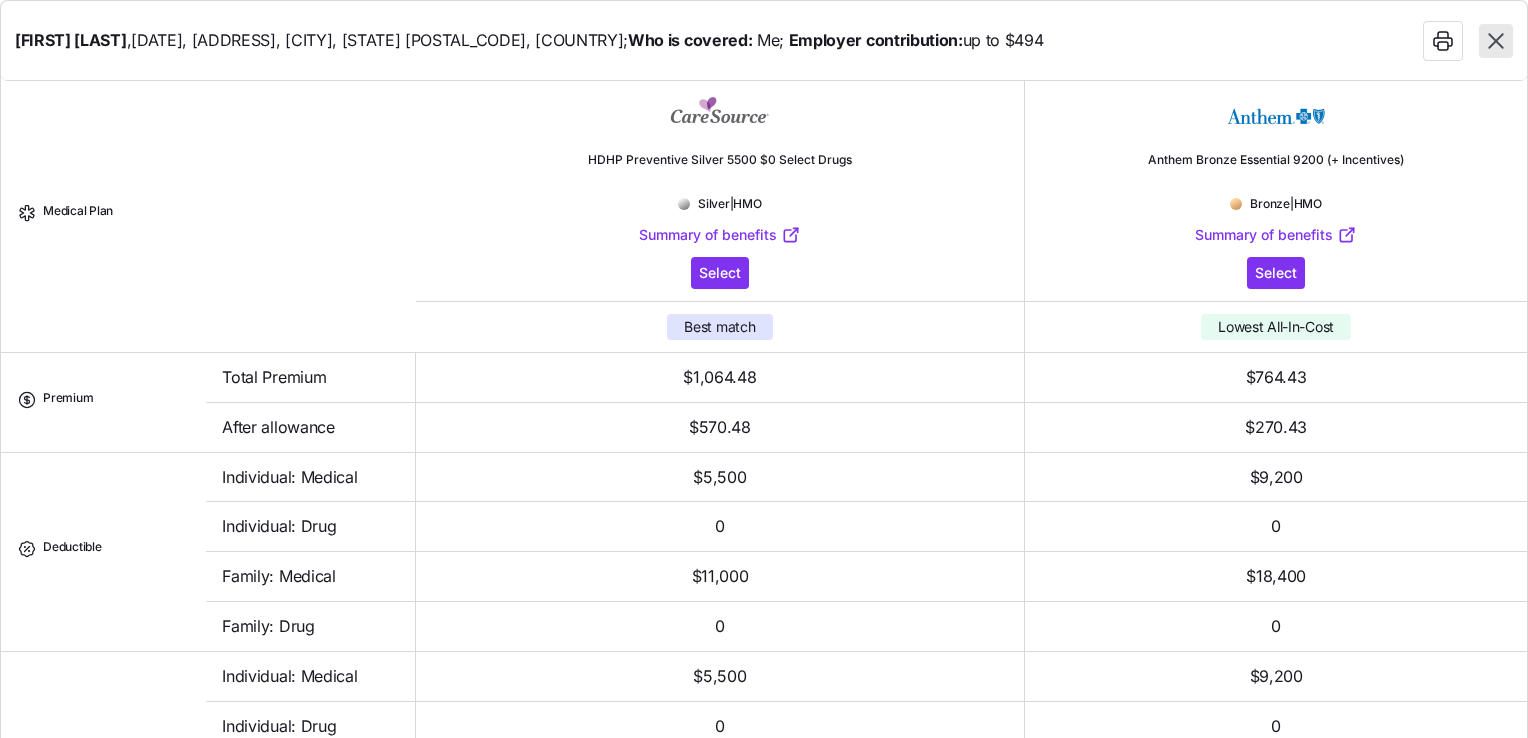 click on "Summary of benefits" at bounding box center (720, 235) 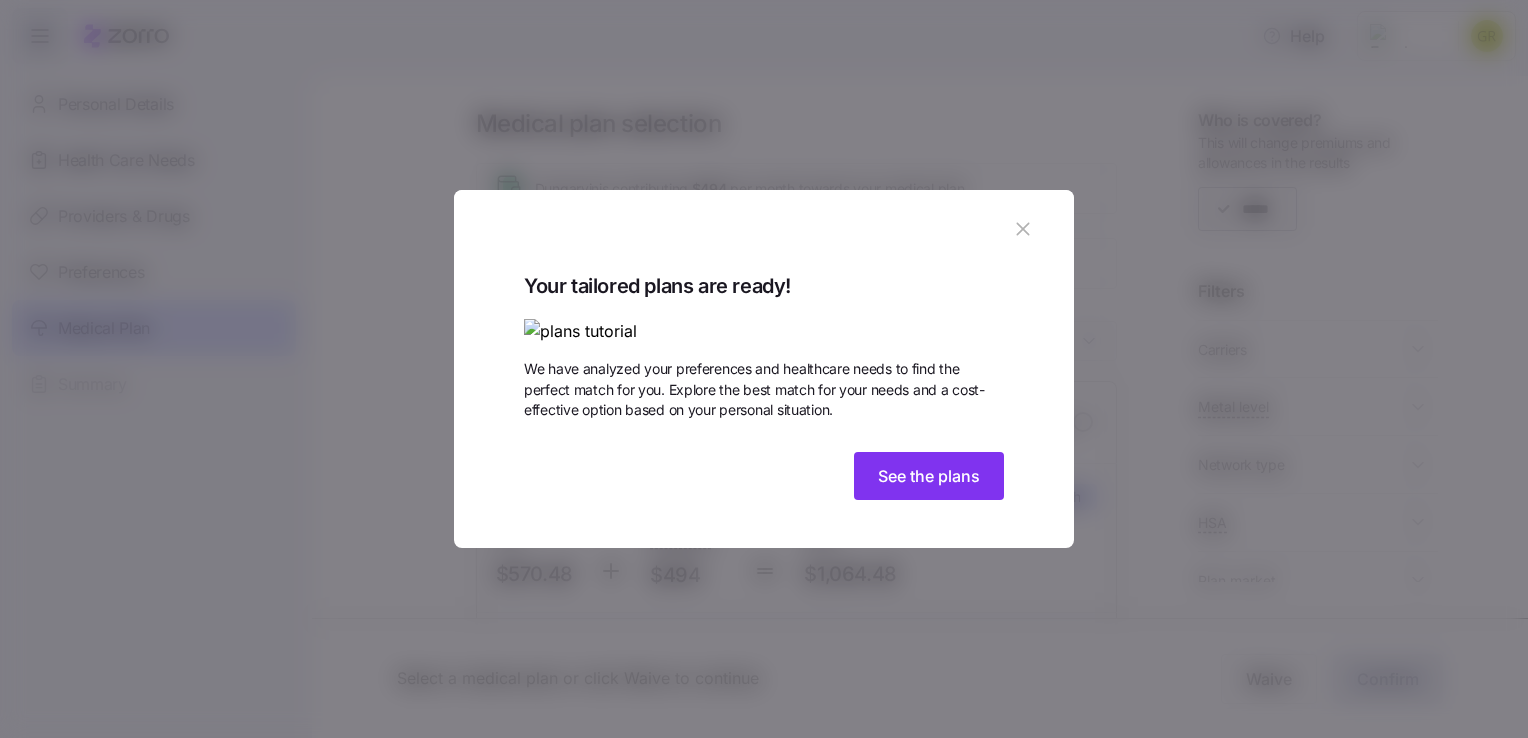 click at bounding box center [764, 331] 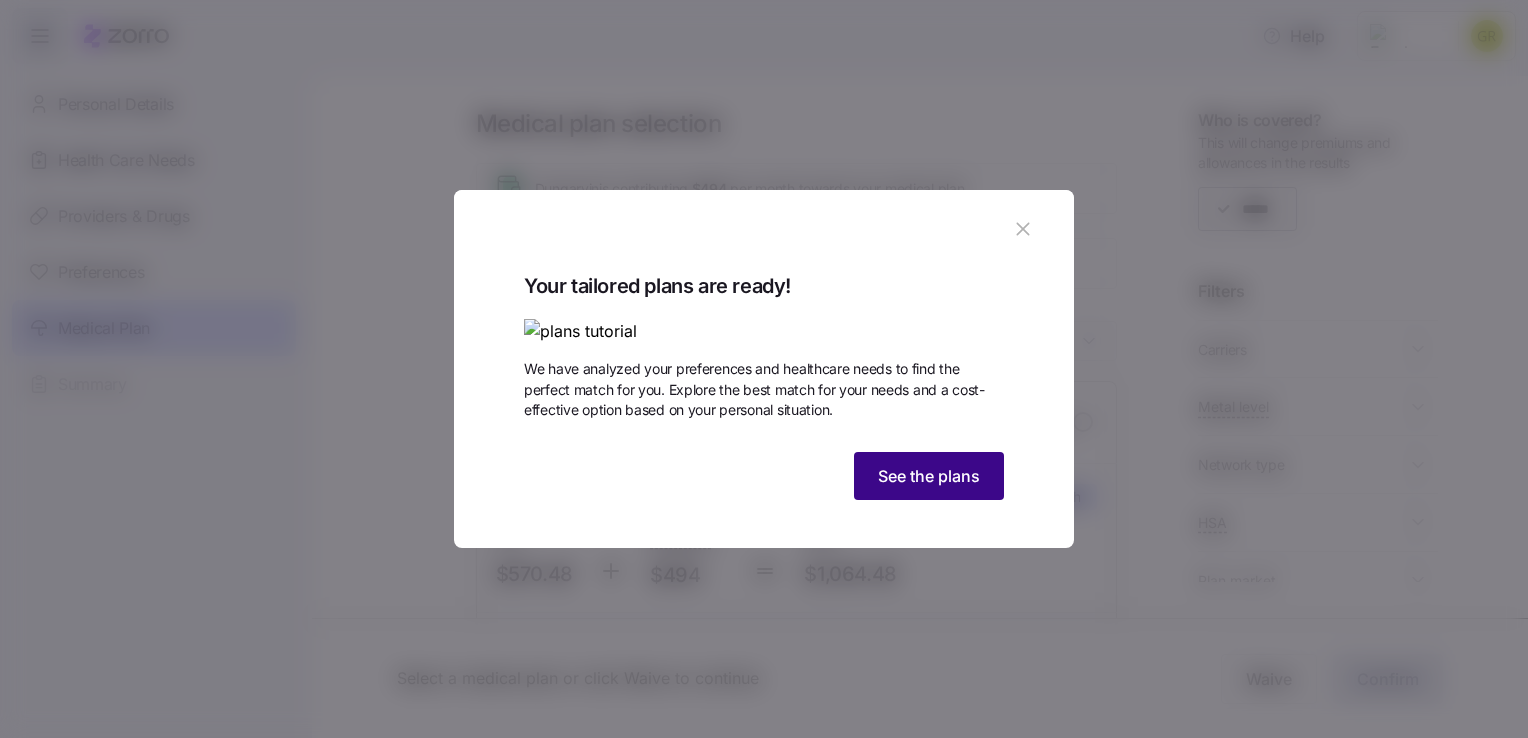 click on "See the plans" at bounding box center [929, 476] 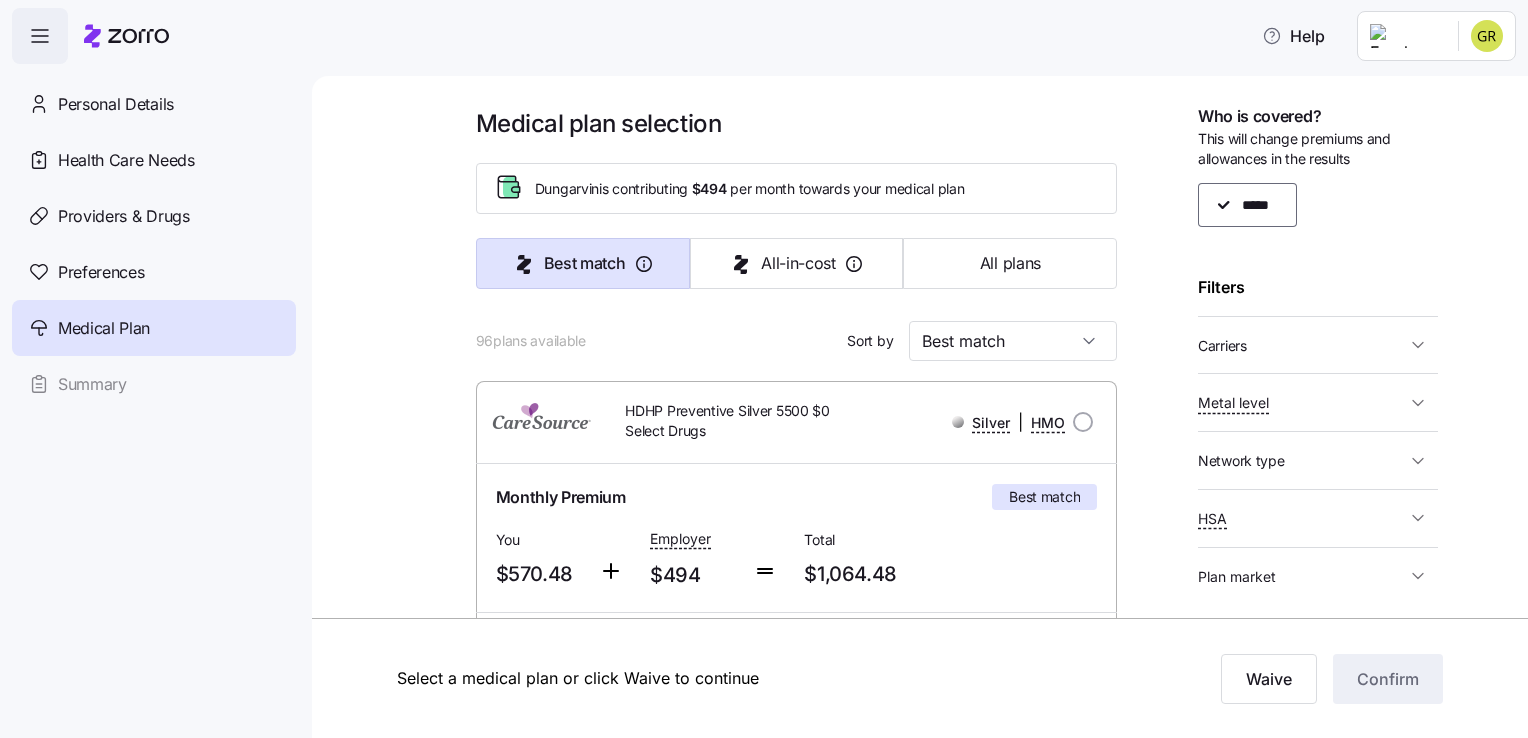 scroll, scrollTop: 0, scrollLeft: 0, axis: both 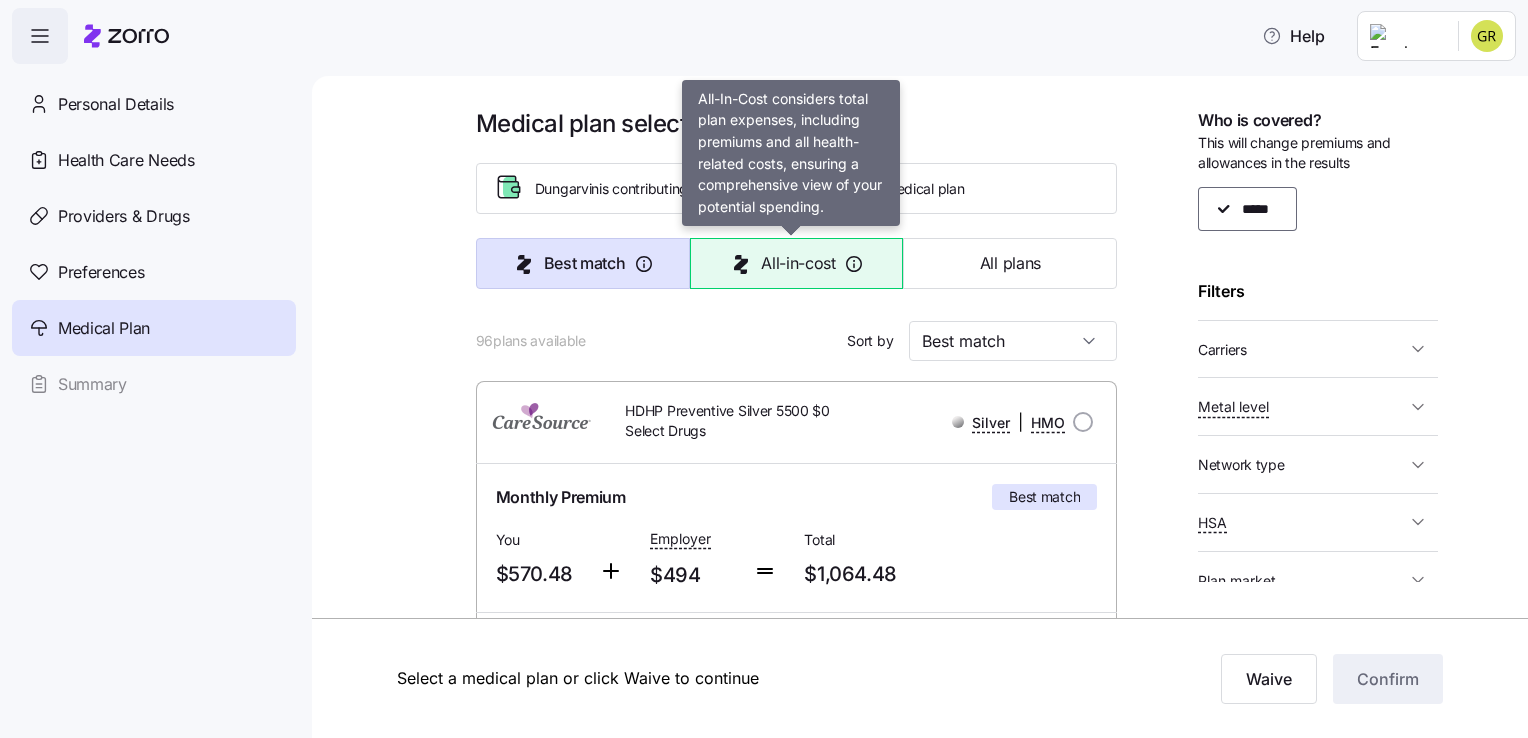 click on "All-in-cost" at bounding box center (798, 263) 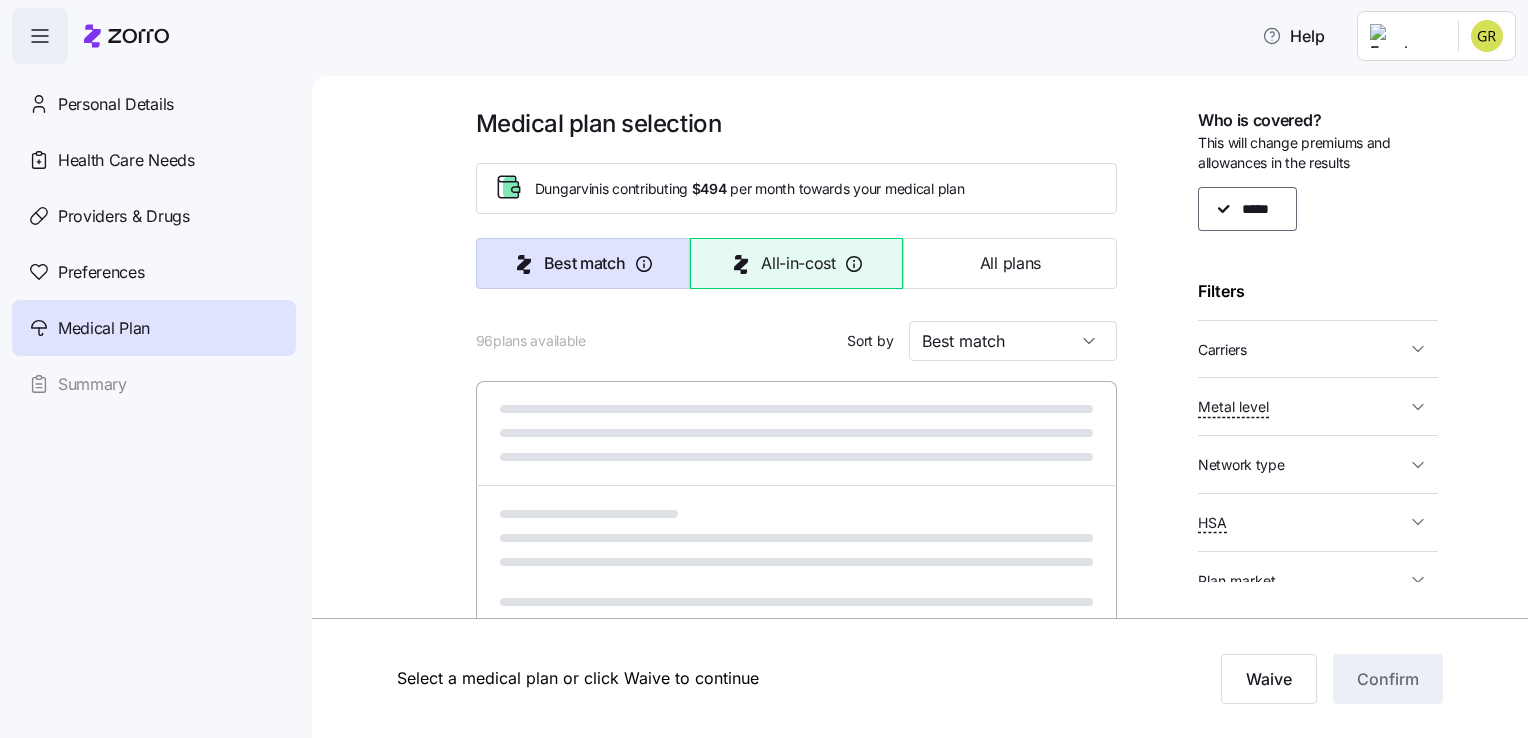 type on "All-in-cost" 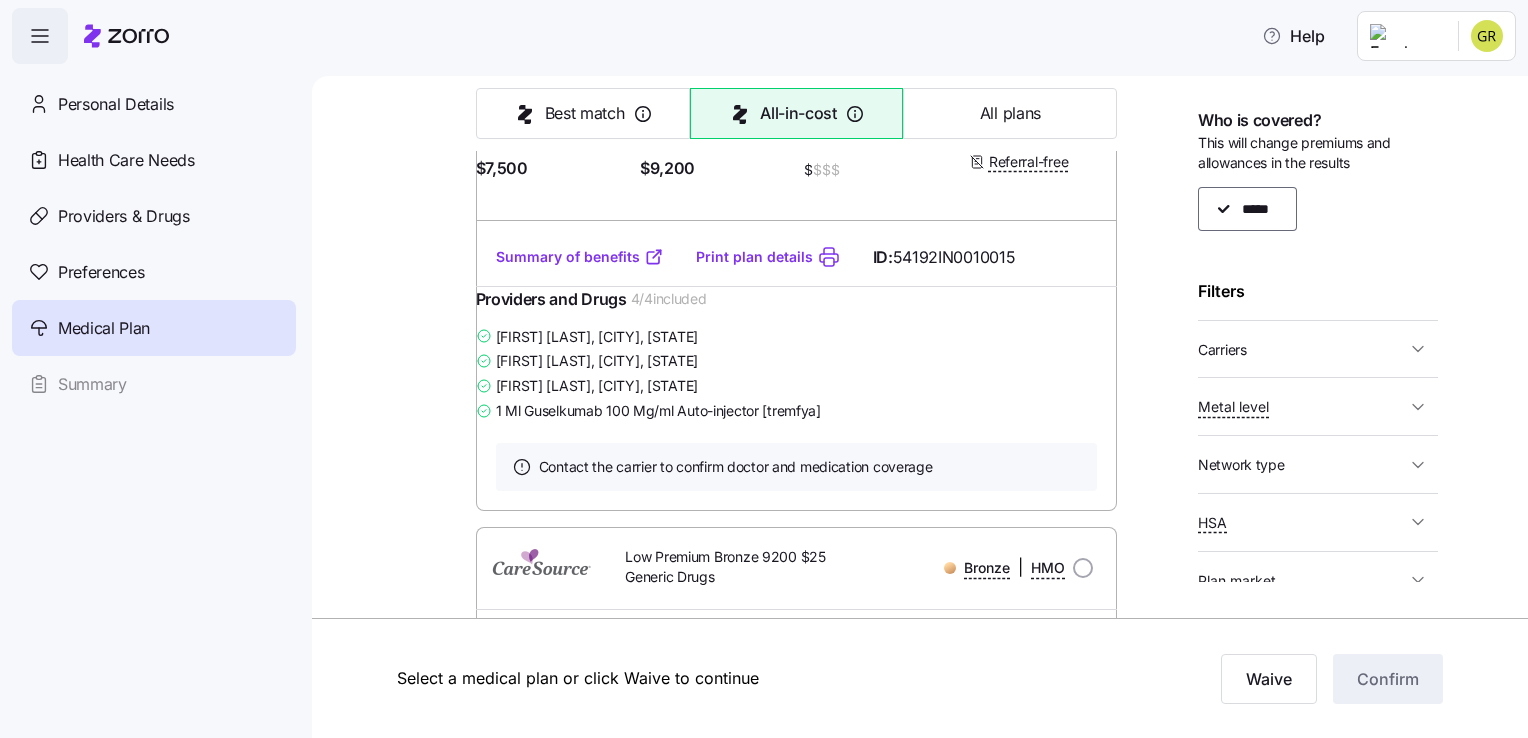 scroll, scrollTop: 4624, scrollLeft: 0, axis: vertical 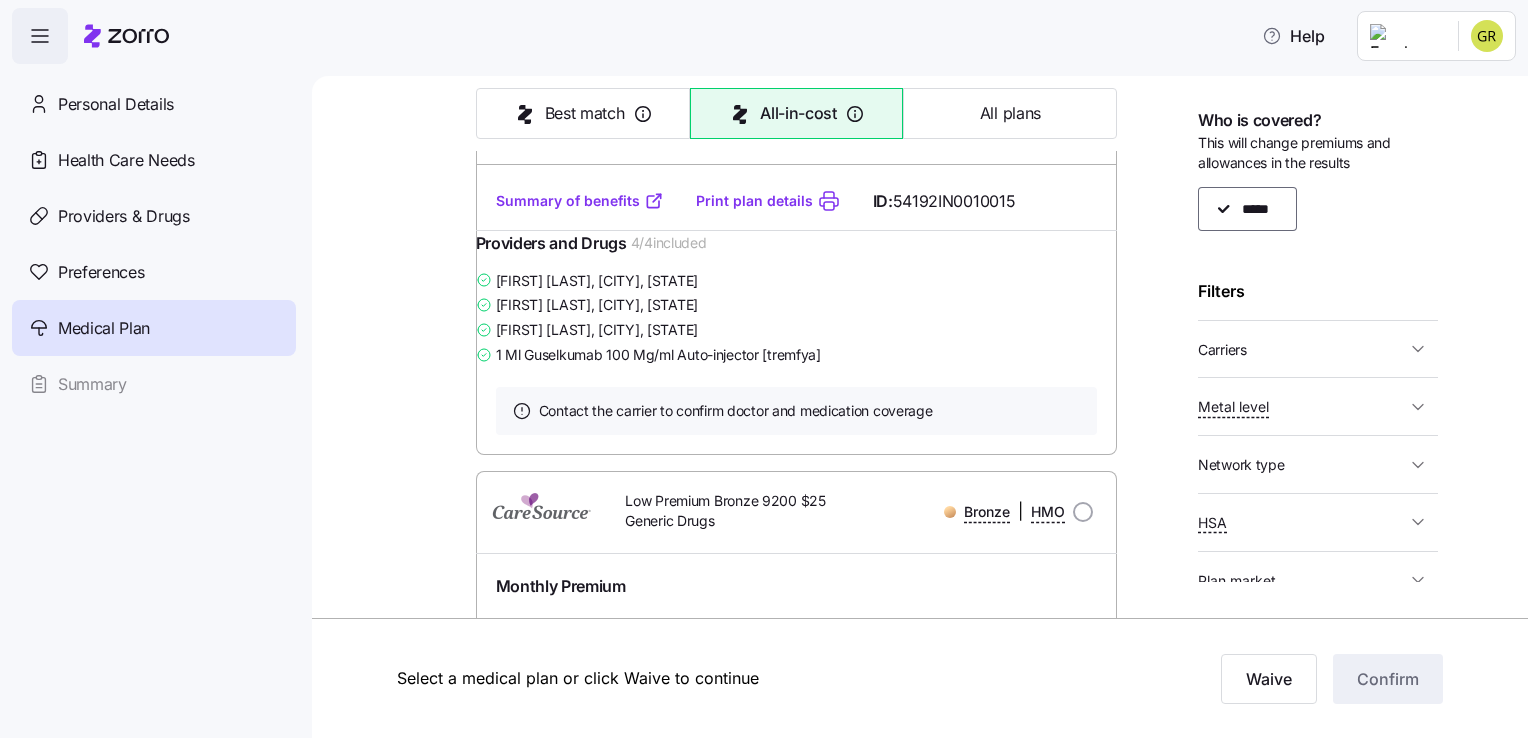 click on "Filters" at bounding box center (1318, 291) 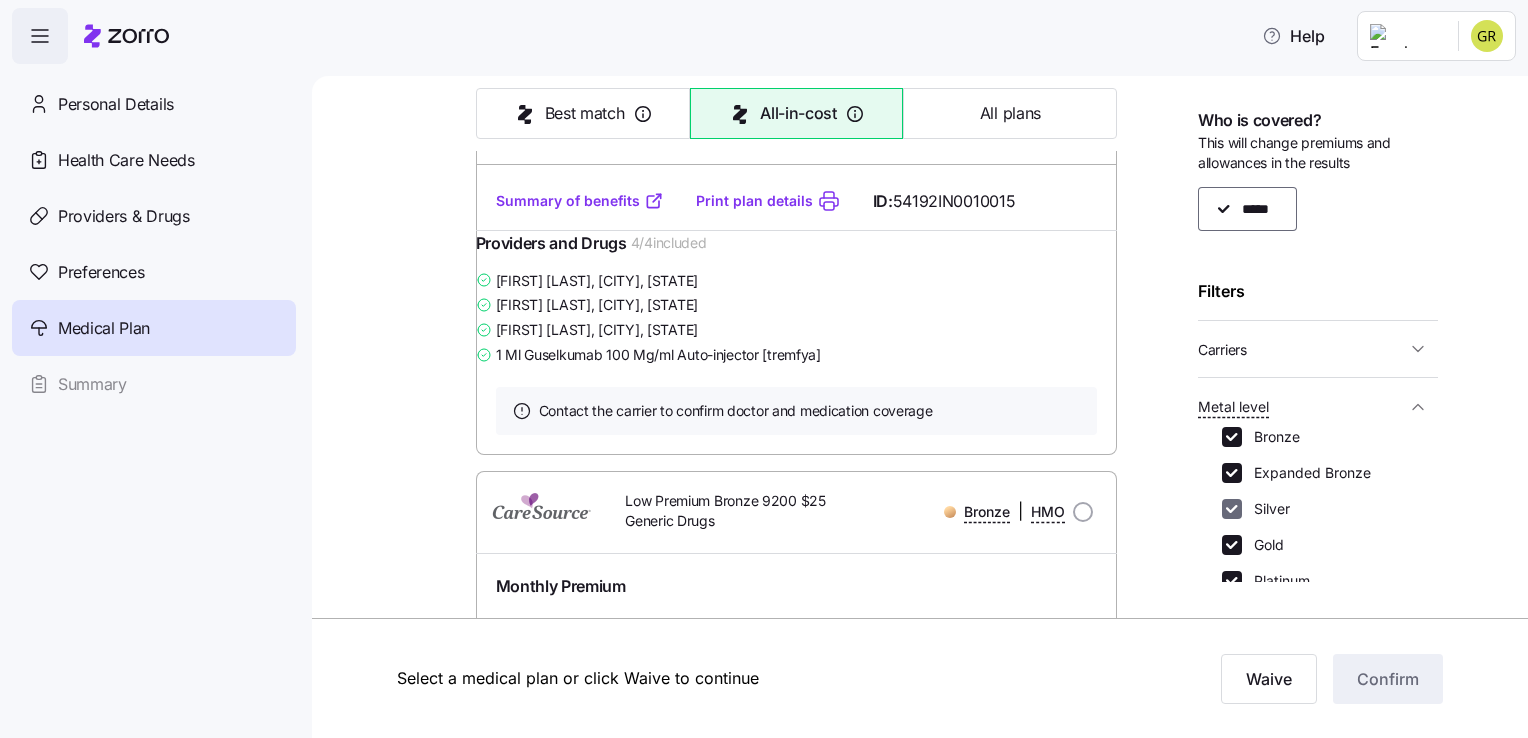 click on "Silver" at bounding box center (1232, 509) 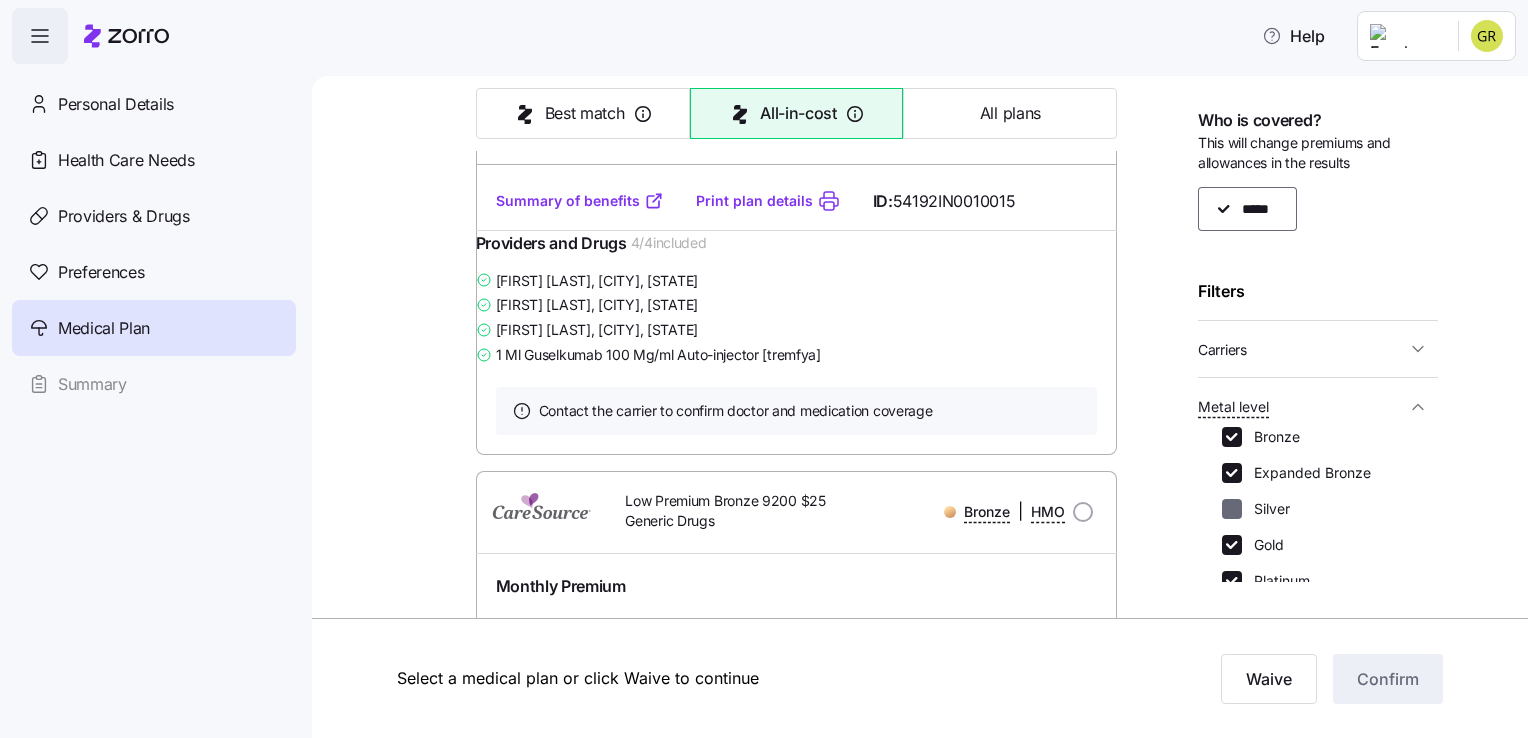 checkbox on "false" 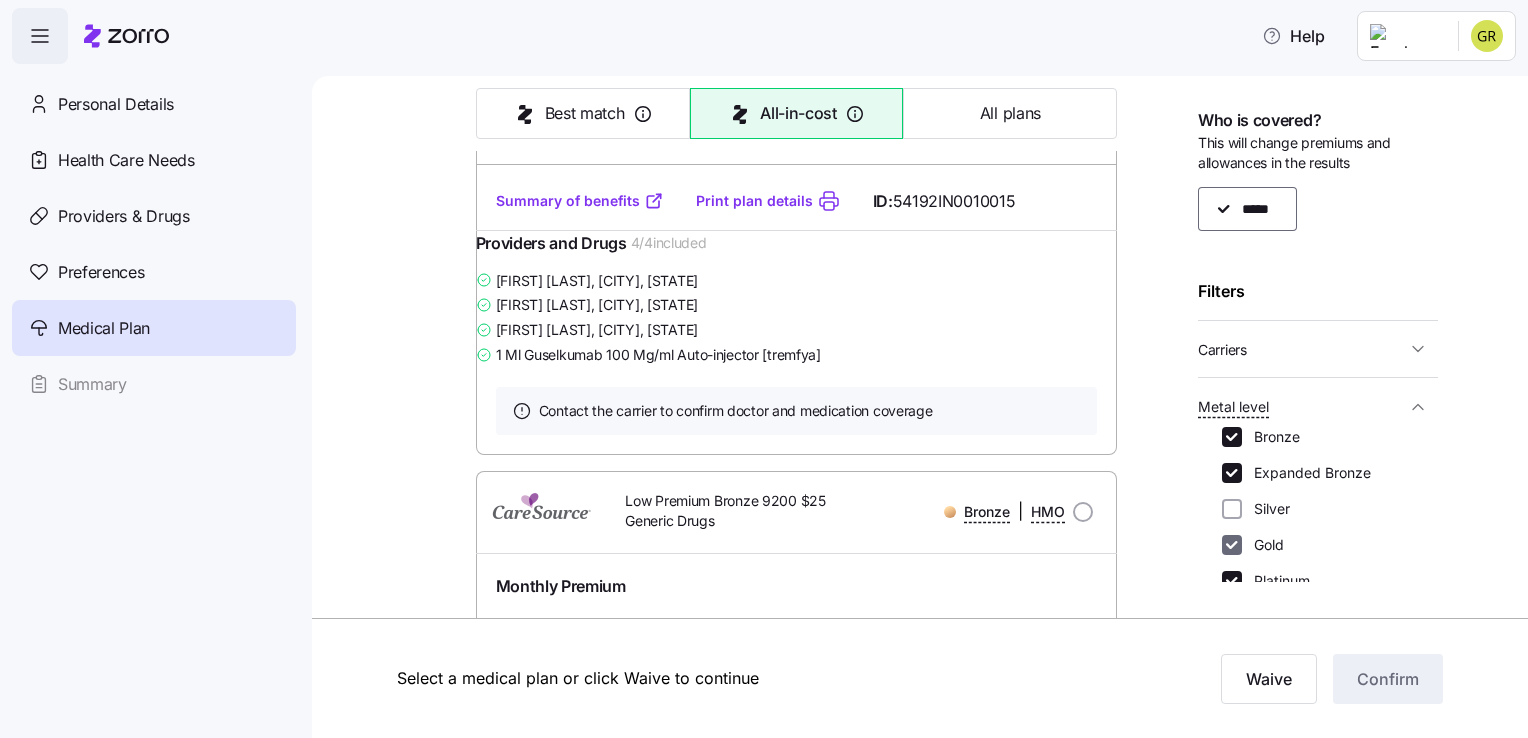 click on "Gold" at bounding box center (1232, 545) 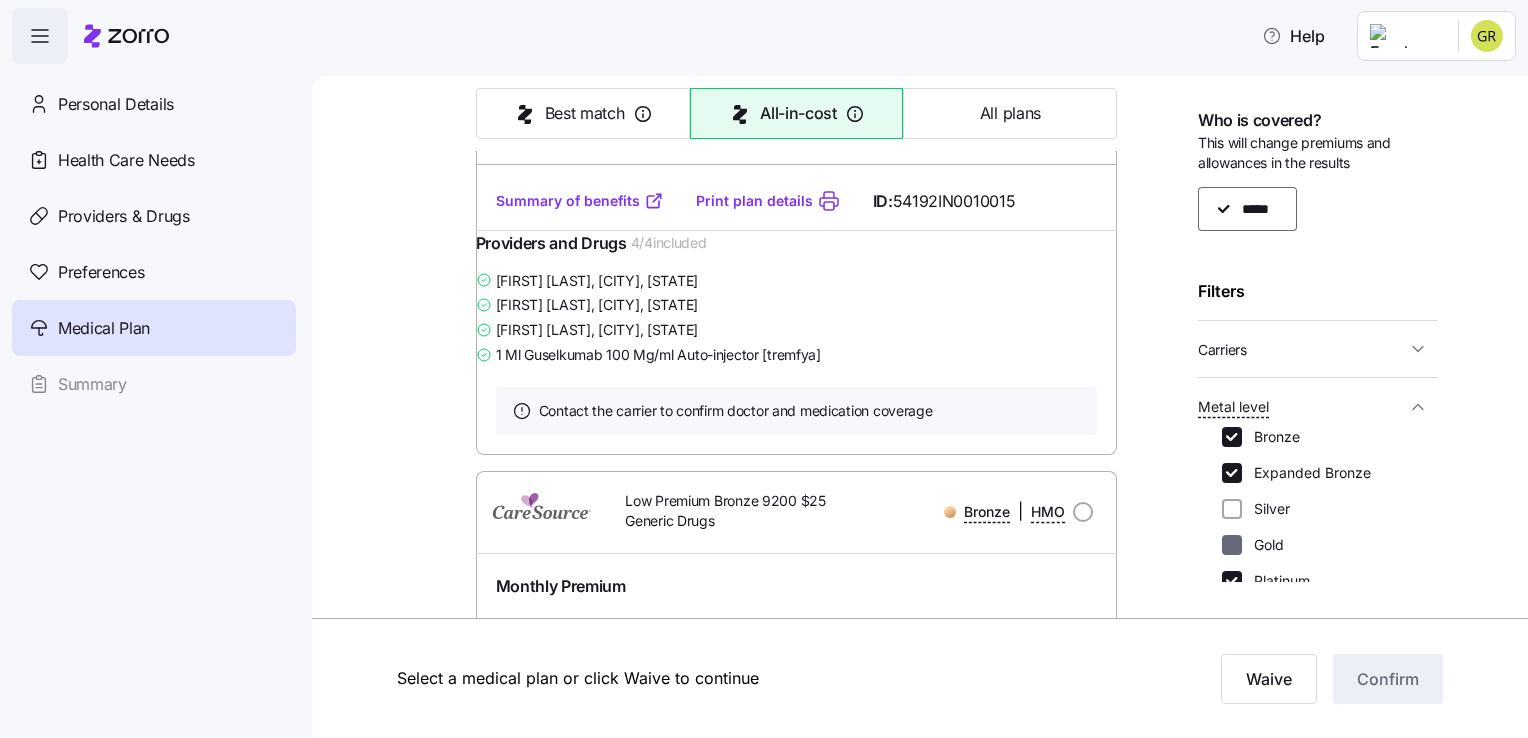 checkbox on "false" 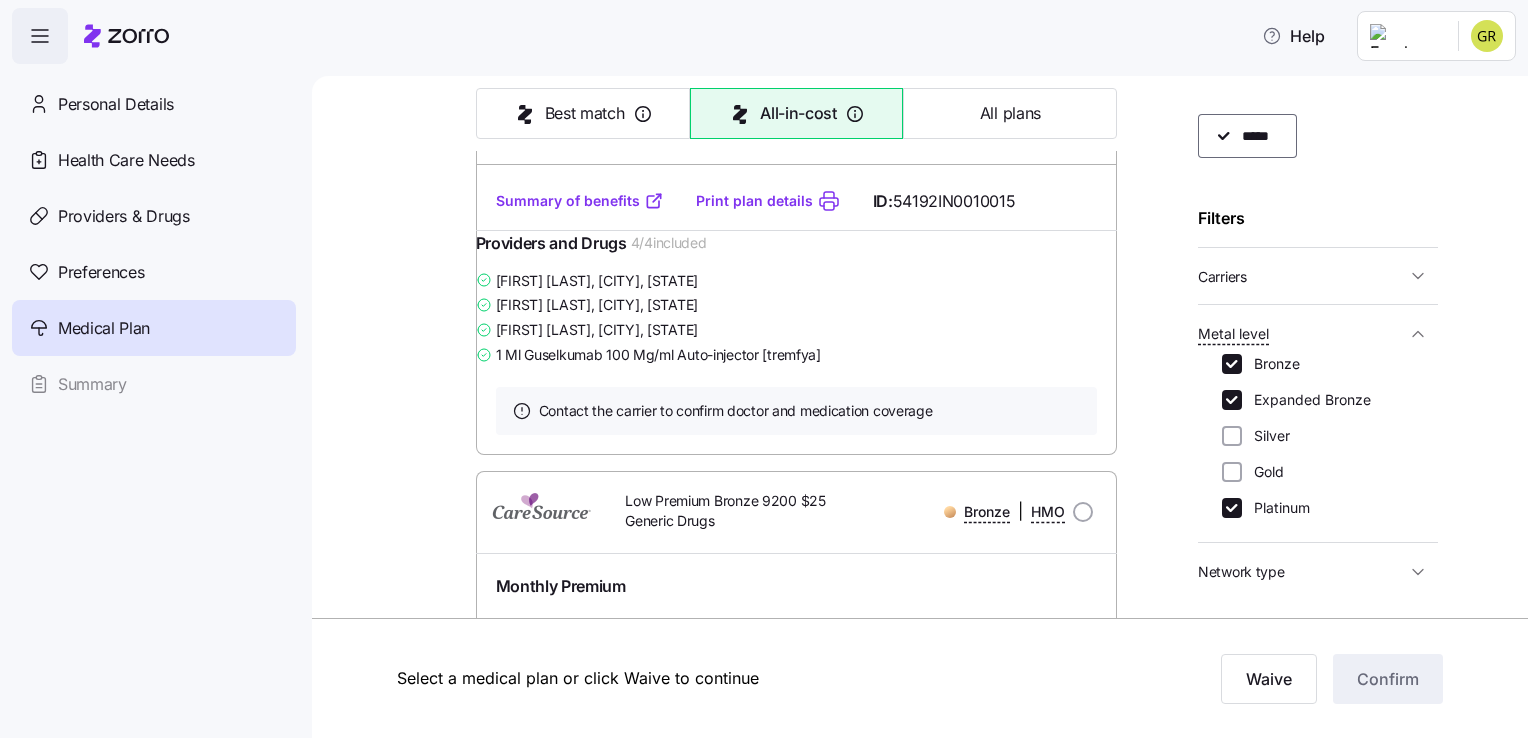 scroll, scrollTop: 76, scrollLeft: 0, axis: vertical 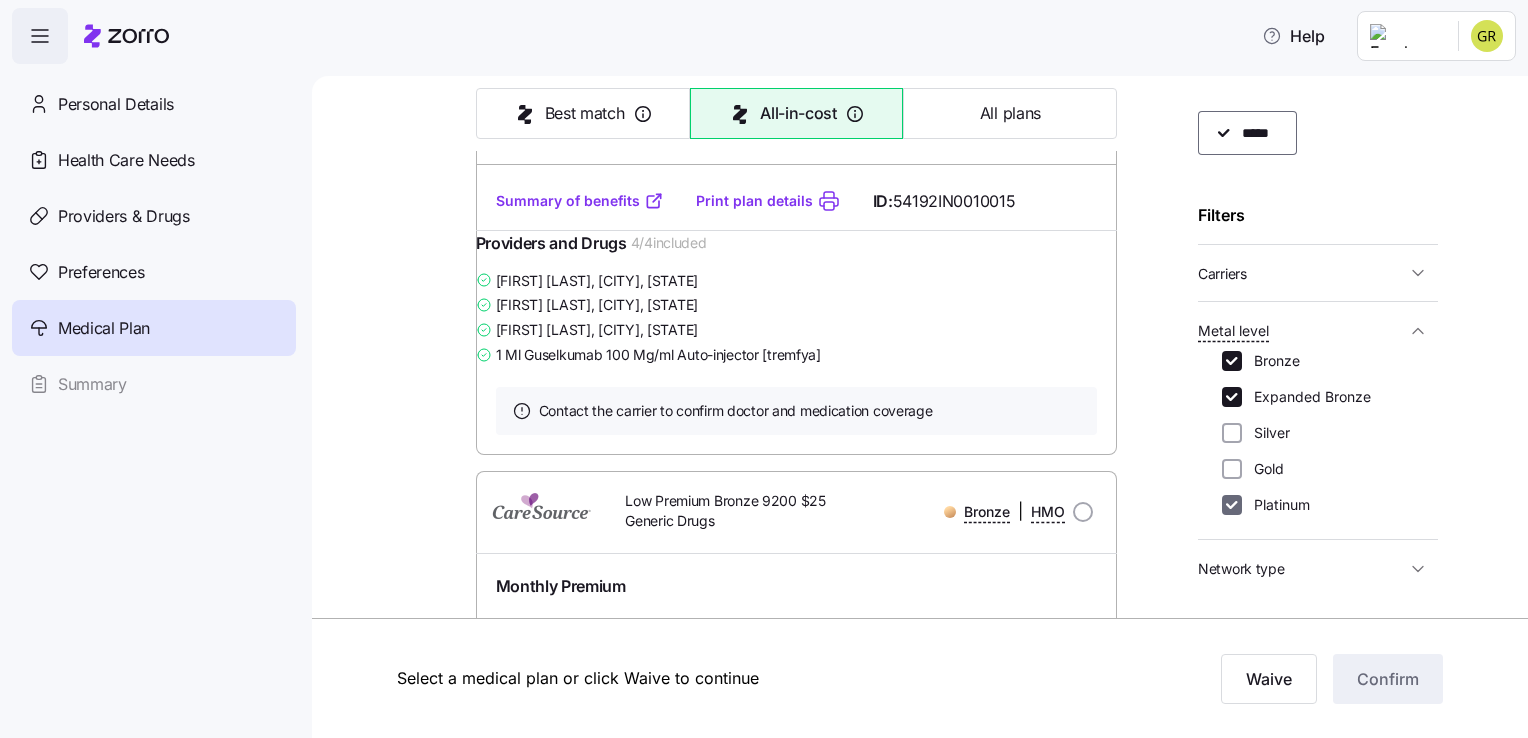 click on "Platinum" at bounding box center (1232, 505) 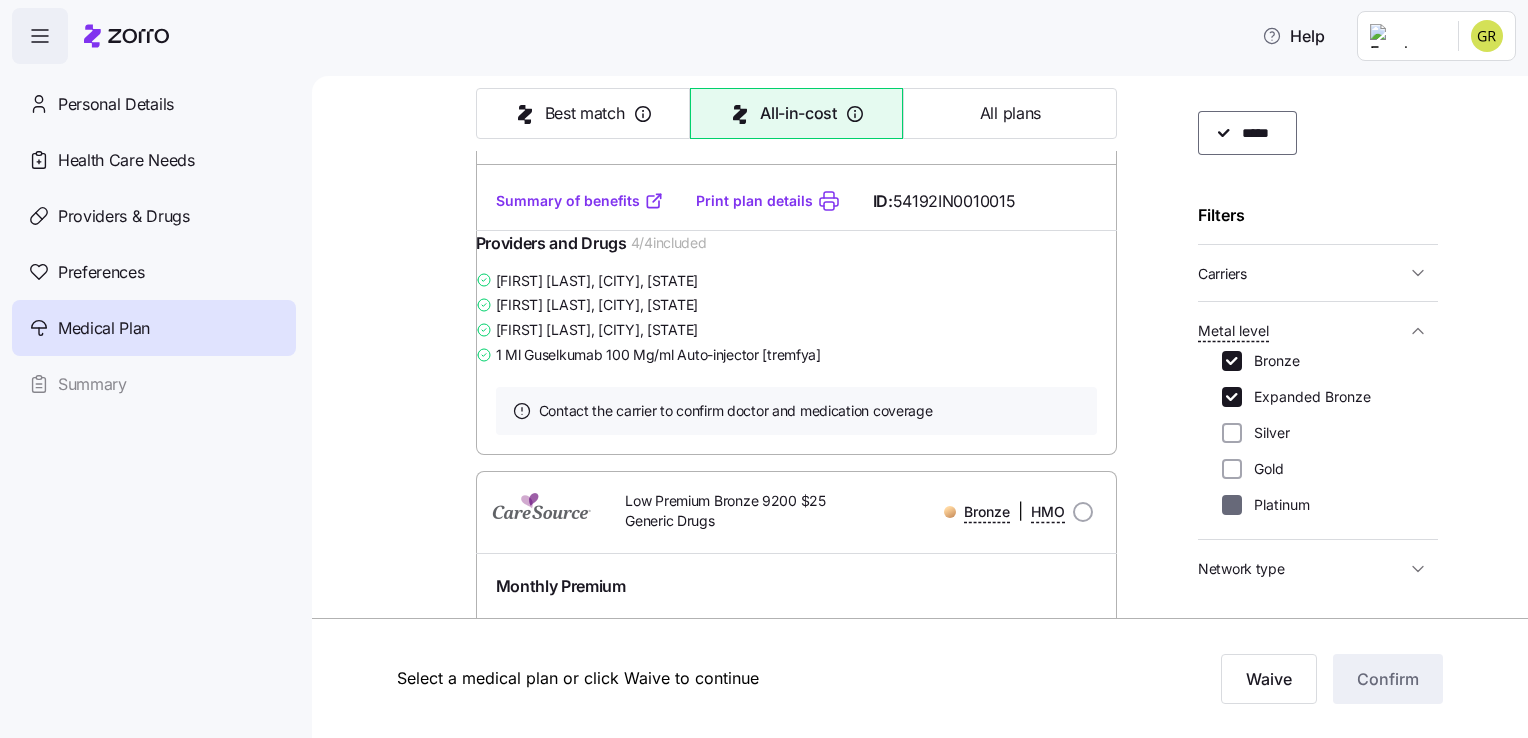 checkbox on "false" 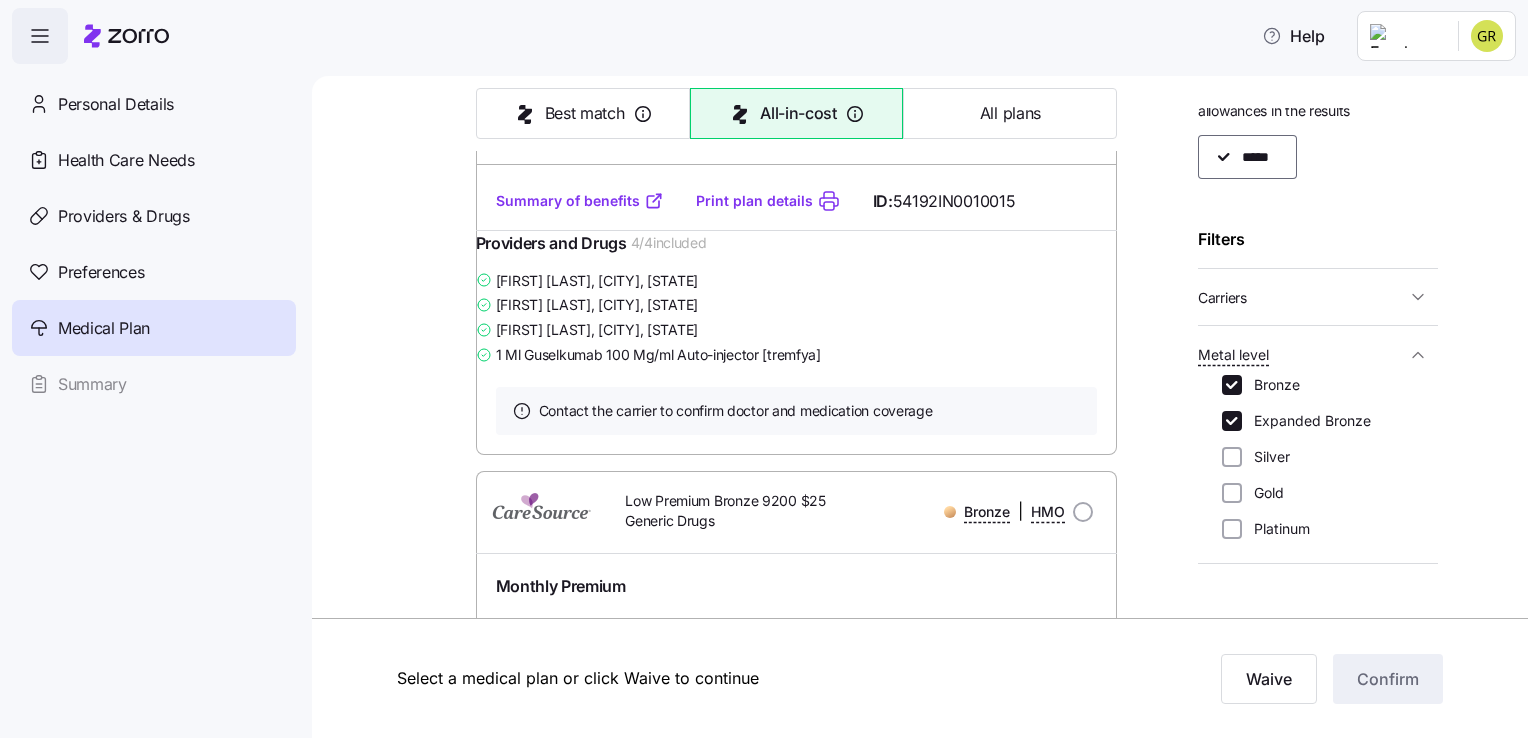 scroll, scrollTop: 0, scrollLeft: 0, axis: both 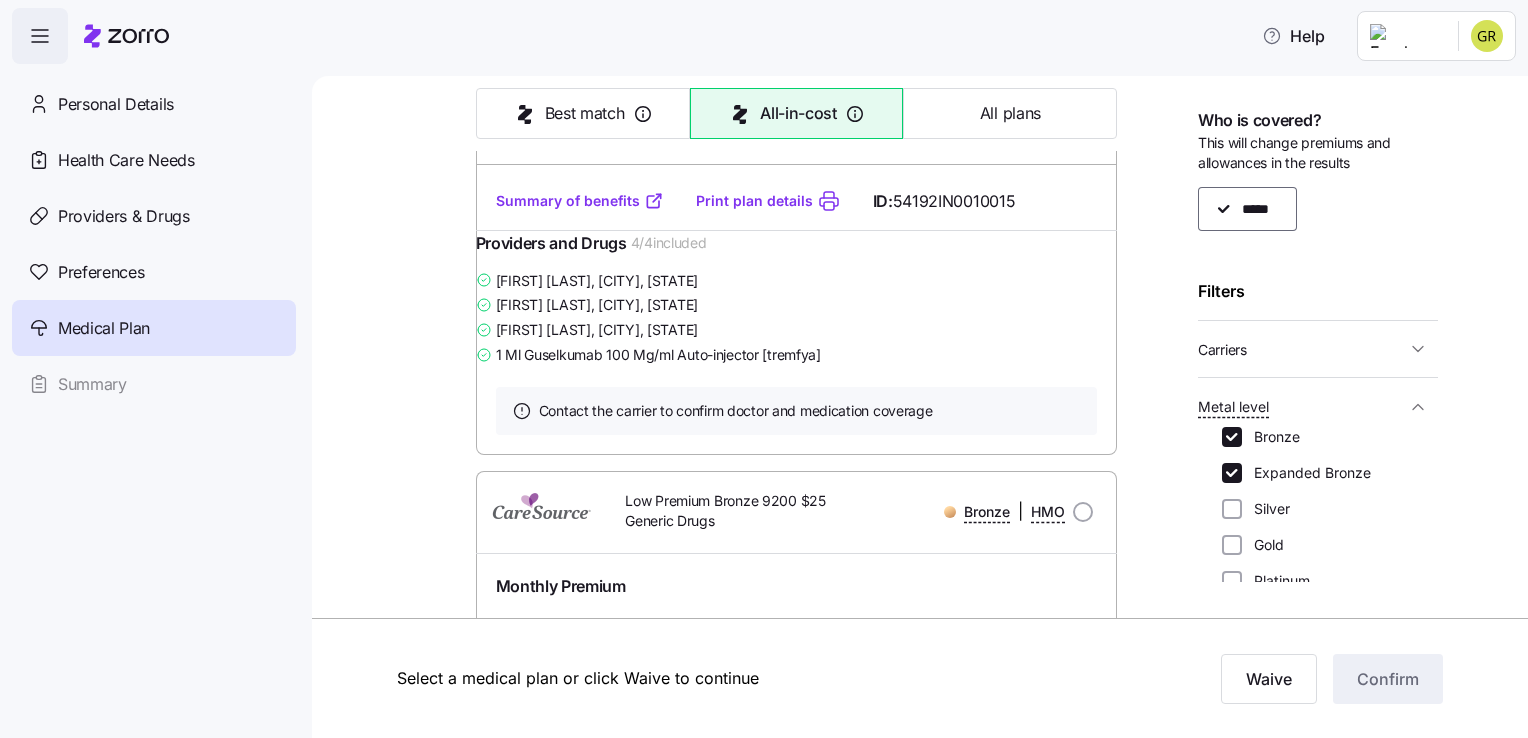 click on "[FIRST] [LAST] , [DATE] , [ADDRESS] , [CITY], [STATE] [POSTAL_CODE], [COUNTRY] ; Who is covered:   Me ;   Employer contribution:  up to $494 Medical Plan Anthem Bronze Essential 9200 (+ Incentives)   Bronze  |  HMO Summary of benefits Select Lowest All-In-Cost Premium Total Premium $764.43 After allowance $270.43 Deductible Individual: Medical $9,200 Individual: Drug 0 Family: Medical $18,400 Family: Drug 0 Max Out of Pocket Individual: Medical $9,200 Individual: Drug 0 Family: Medical $18,400 Family: Drug 0 HSA Eligible HSA Eligible No Doctor visits Primary Care Specialist Emergency room 1" at bounding box center [934, -1033] 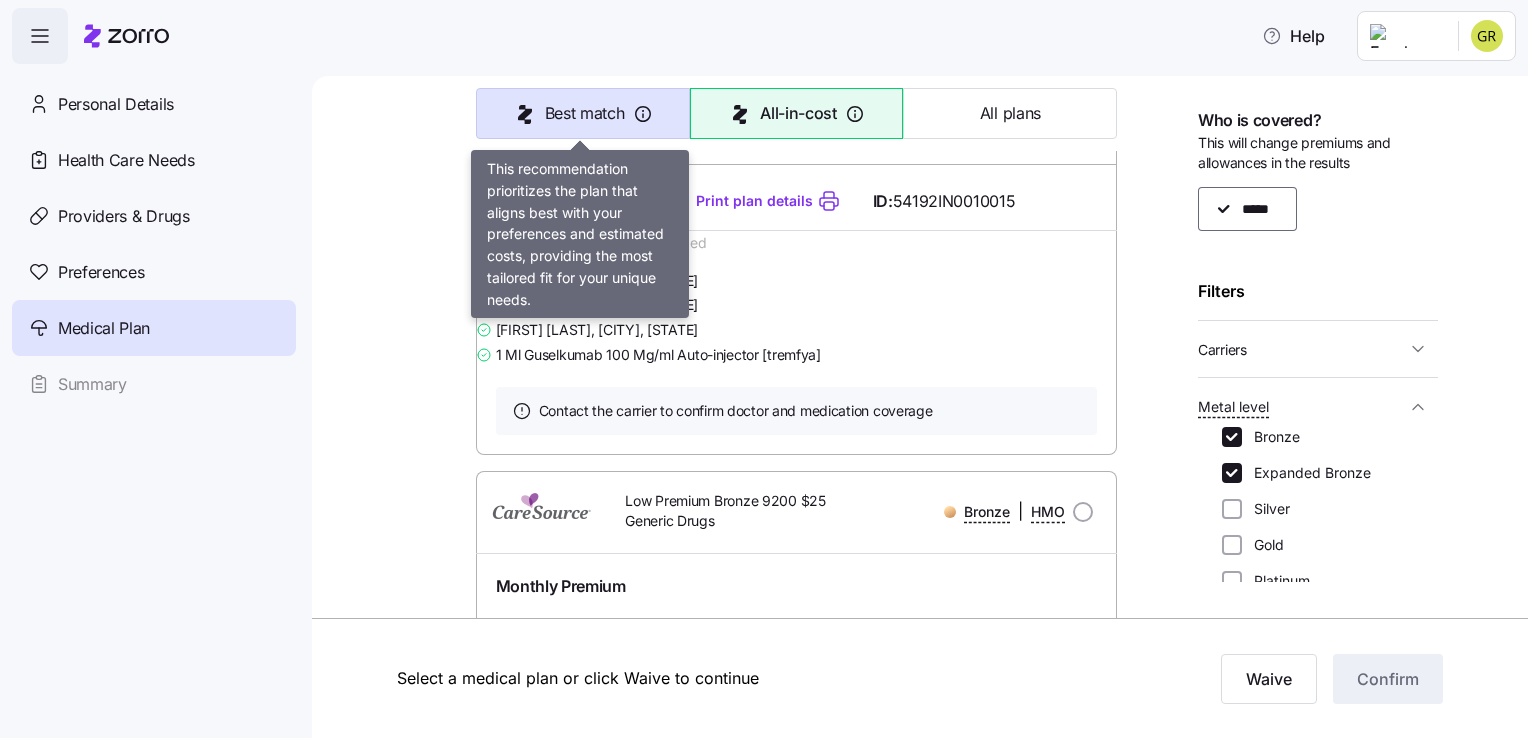 click on "Best match" at bounding box center [585, 113] 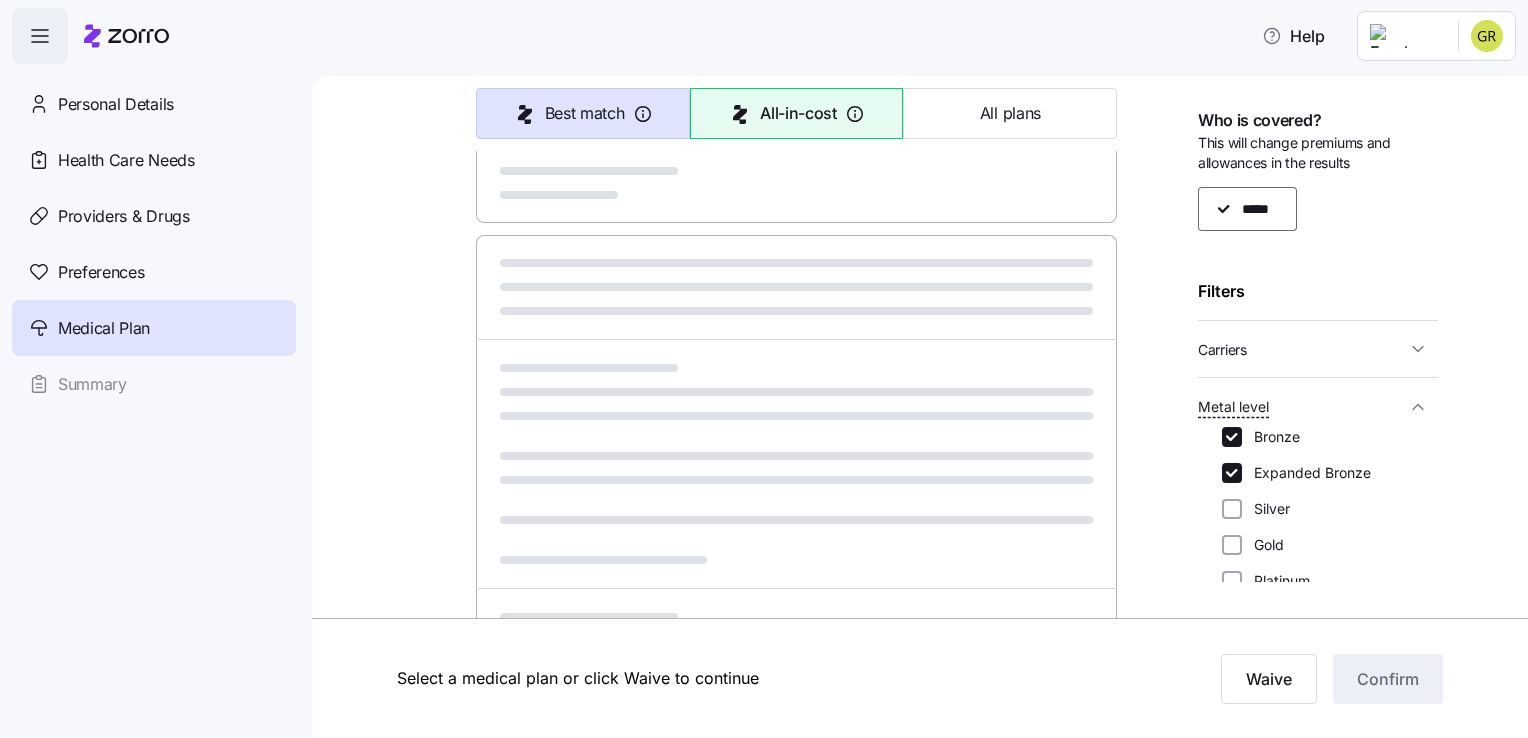 type on "Best match" 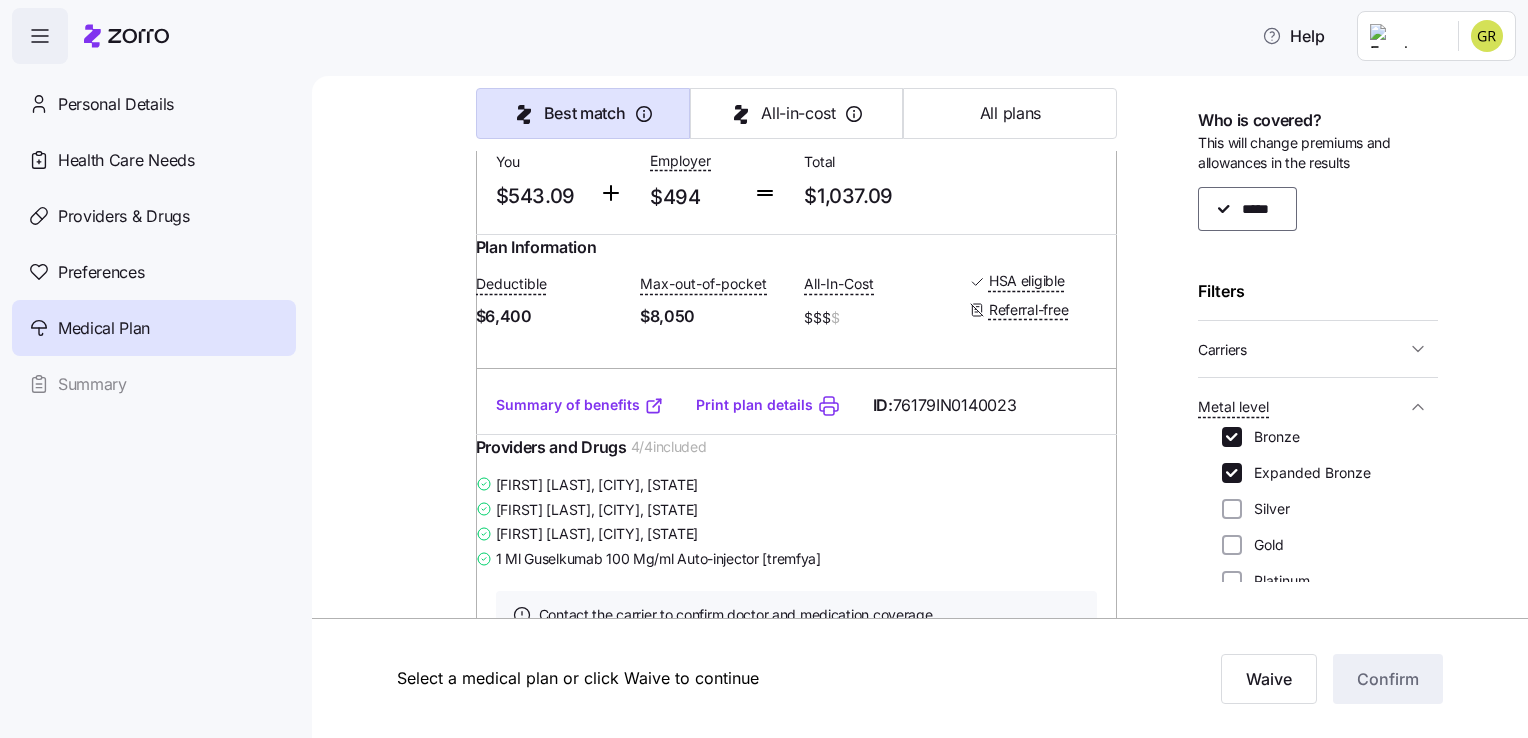 scroll, scrollTop: 4690, scrollLeft: 0, axis: vertical 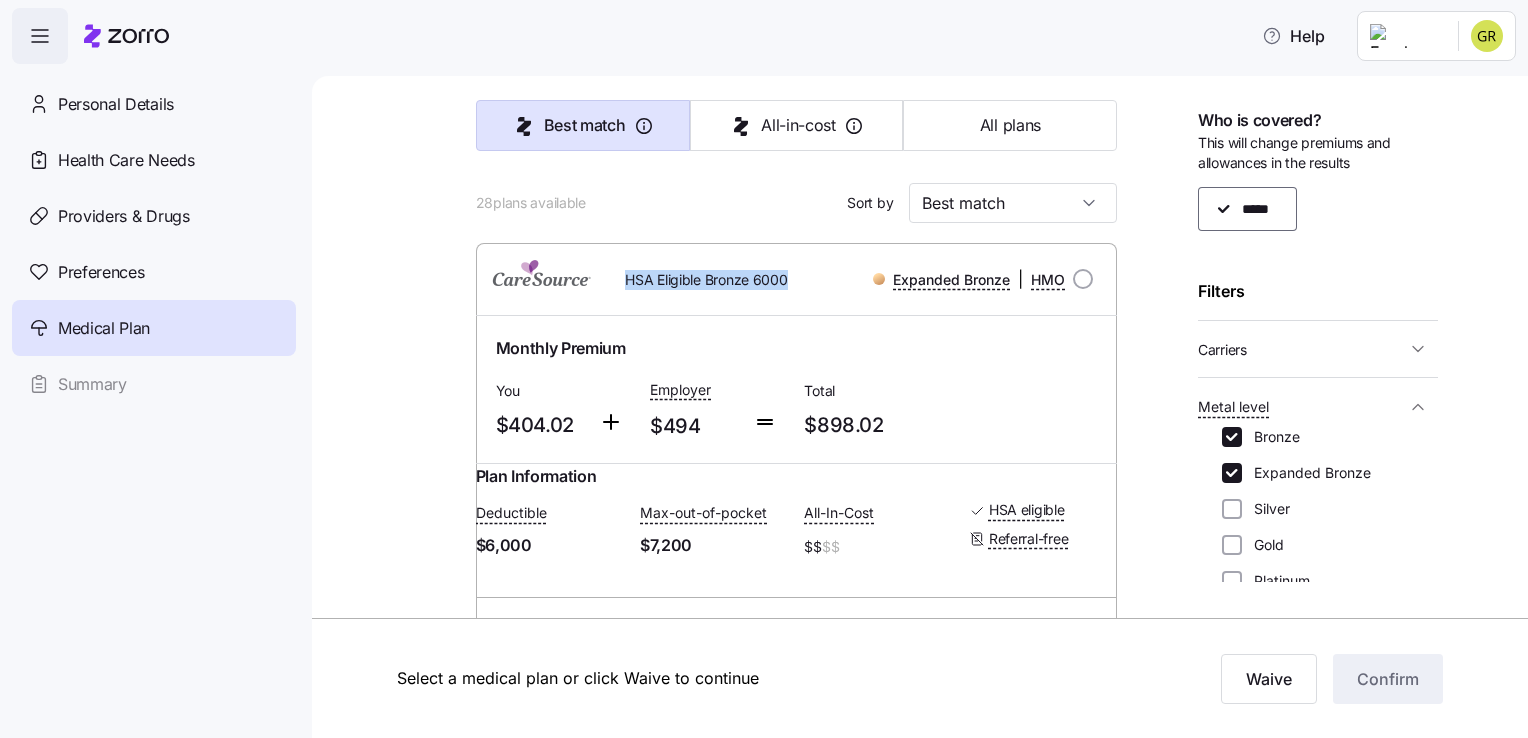 drag, startPoint x: 623, startPoint y: 274, endPoint x: 788, endPoint y: 282, distance: 165.19383 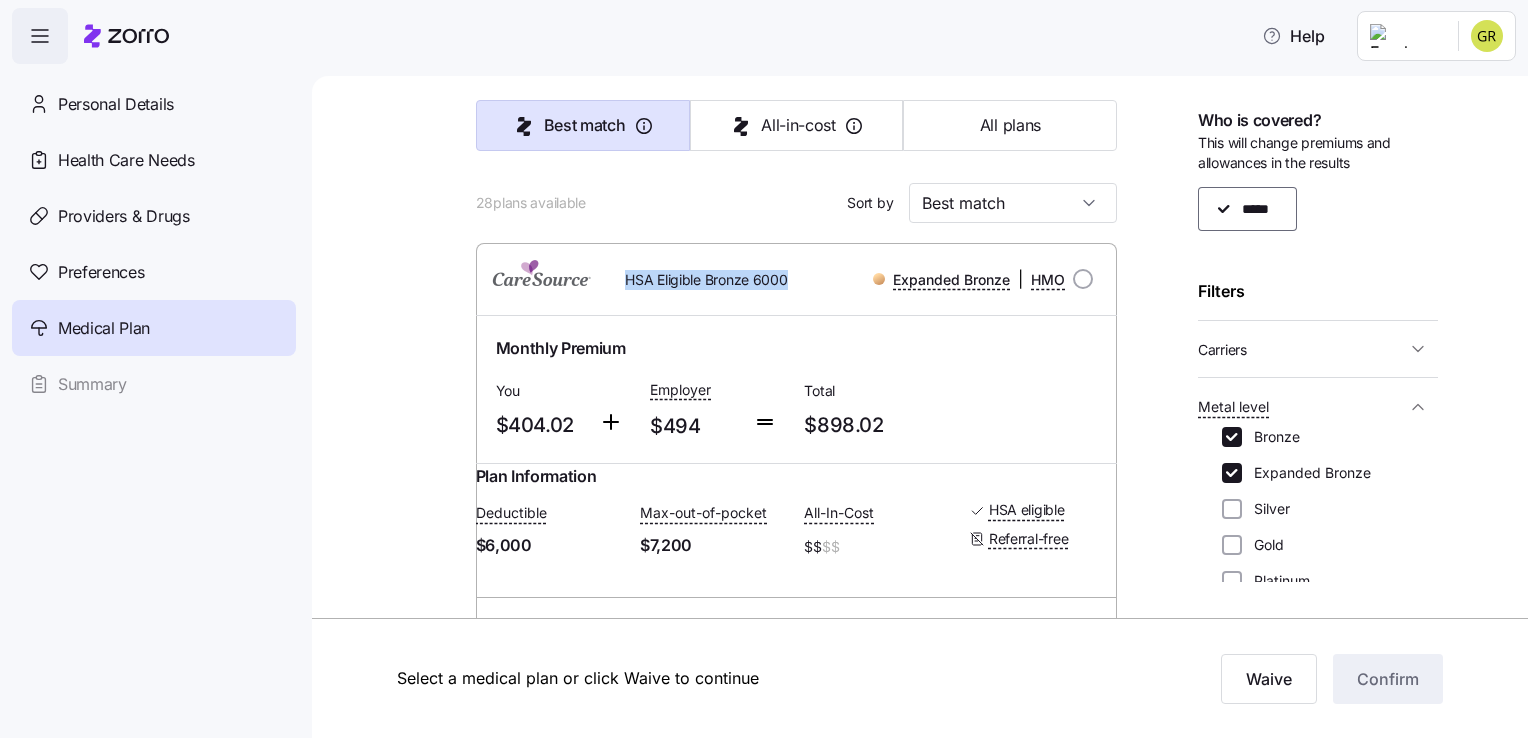 copy on "HSA Eligible Bronze 6000" 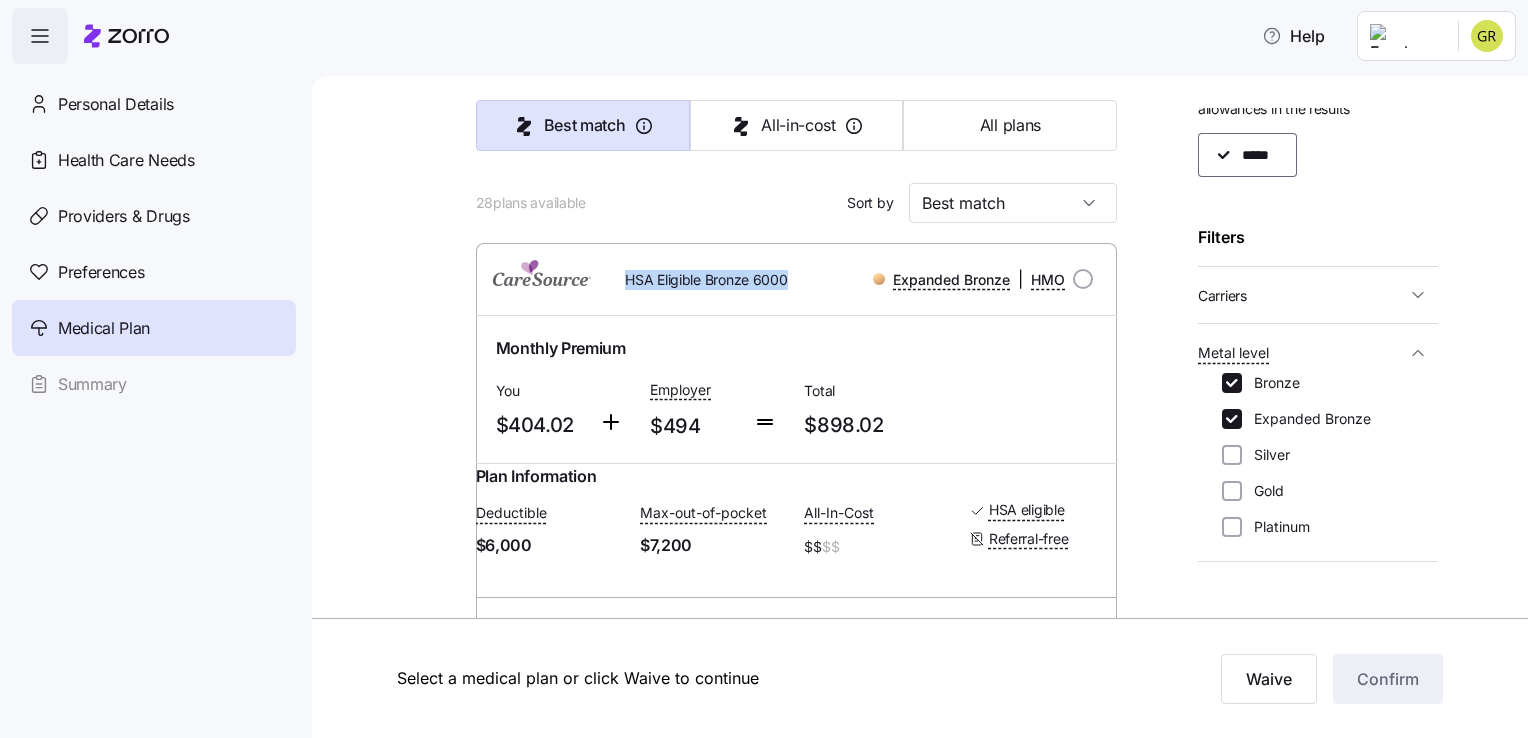 scroll, scrollTop: 0, scrollLeft: 0, axis: both 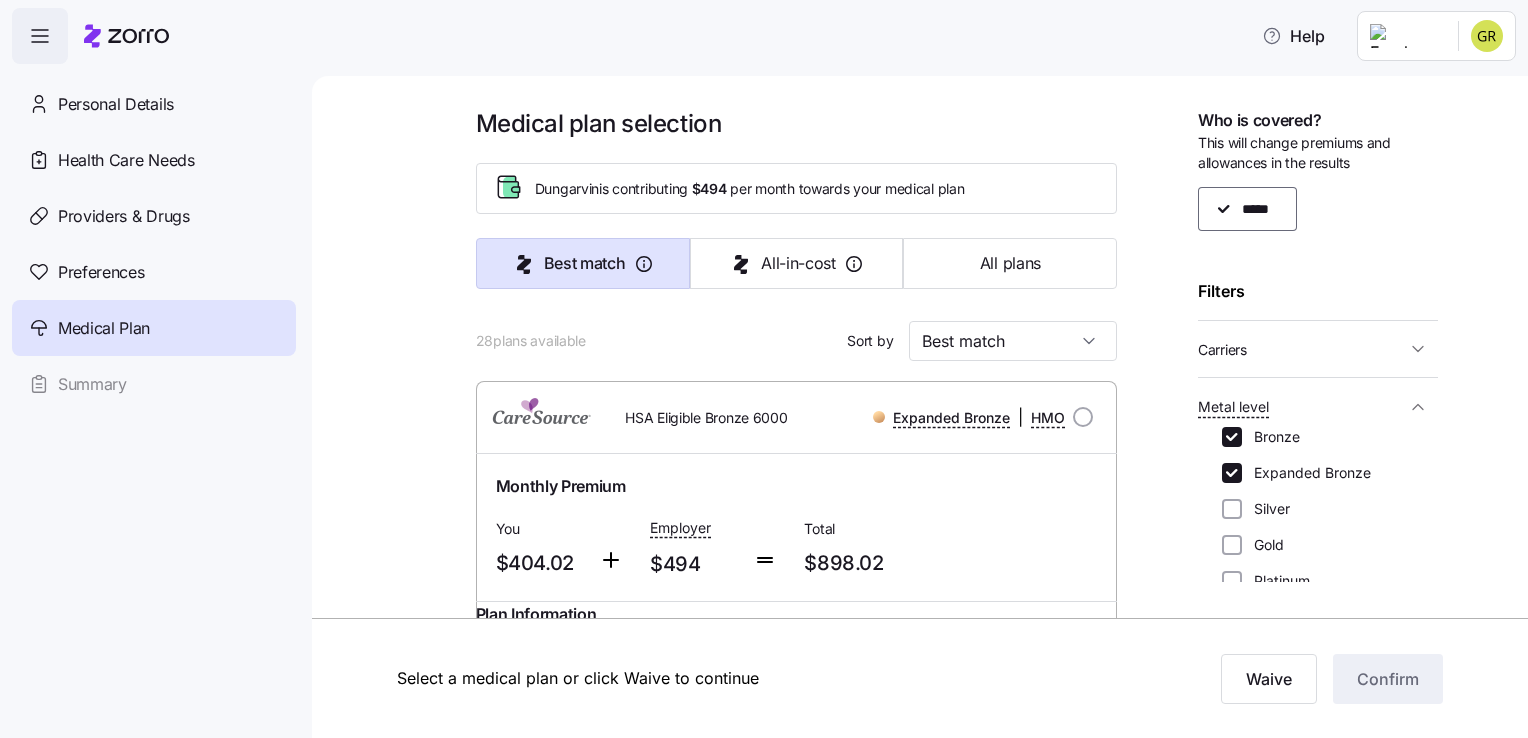 click on "Personal Details Health Care Needs Providers & Drugs Preferences Medical Plan Summary" at bounding box center (154, 244) 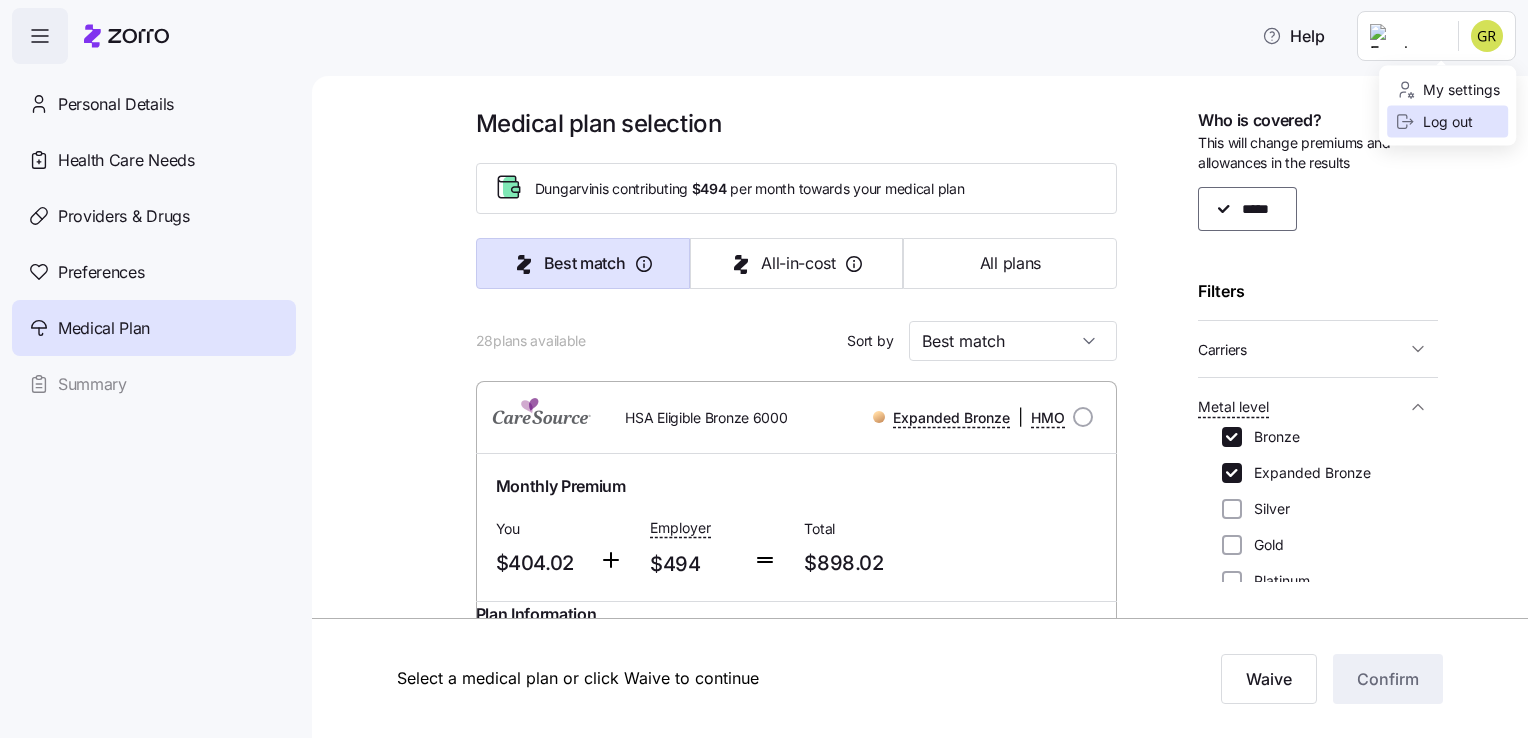 click on "Log out" at bounding box center [1434, 122] 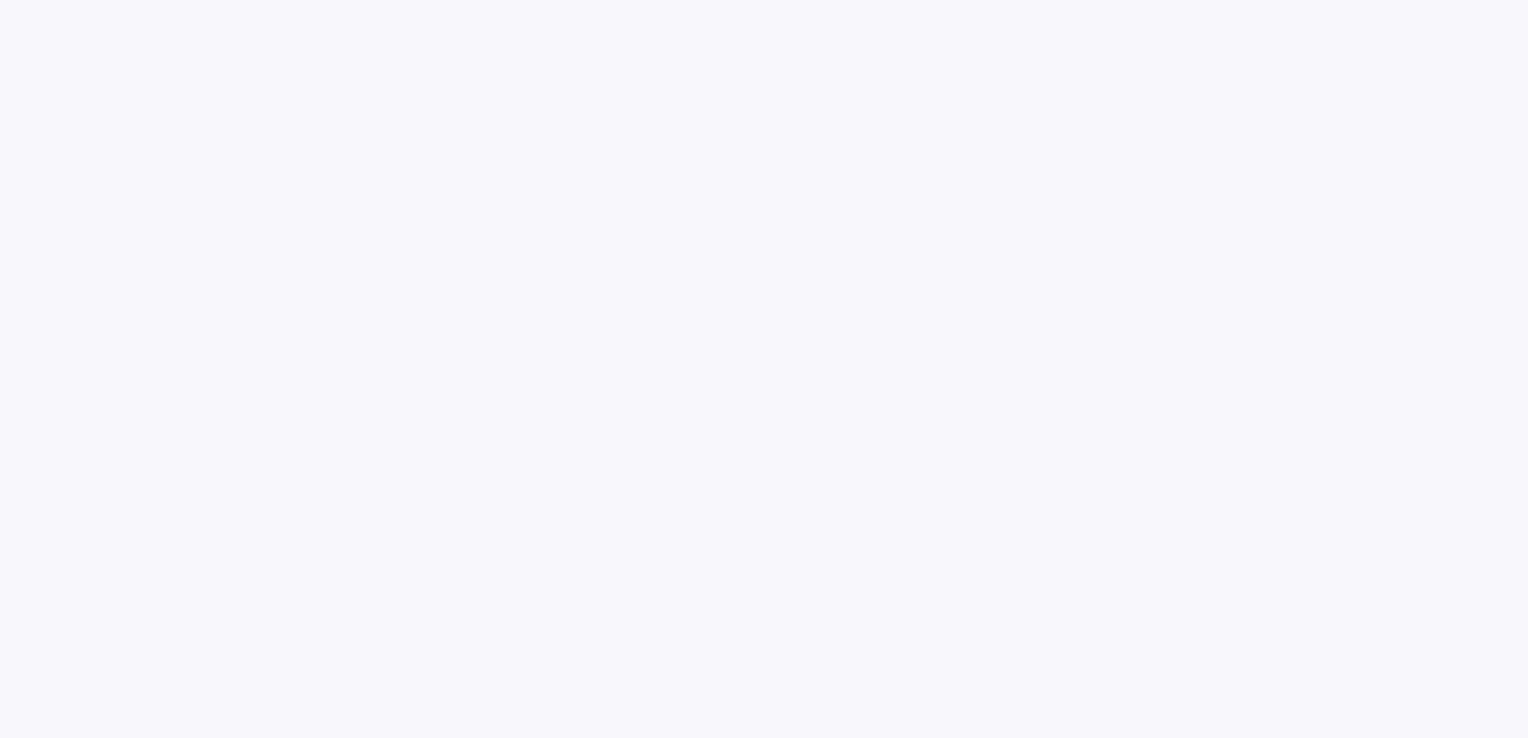 scroll, scrollTop: 0, scrollLeft: 0, axis: both 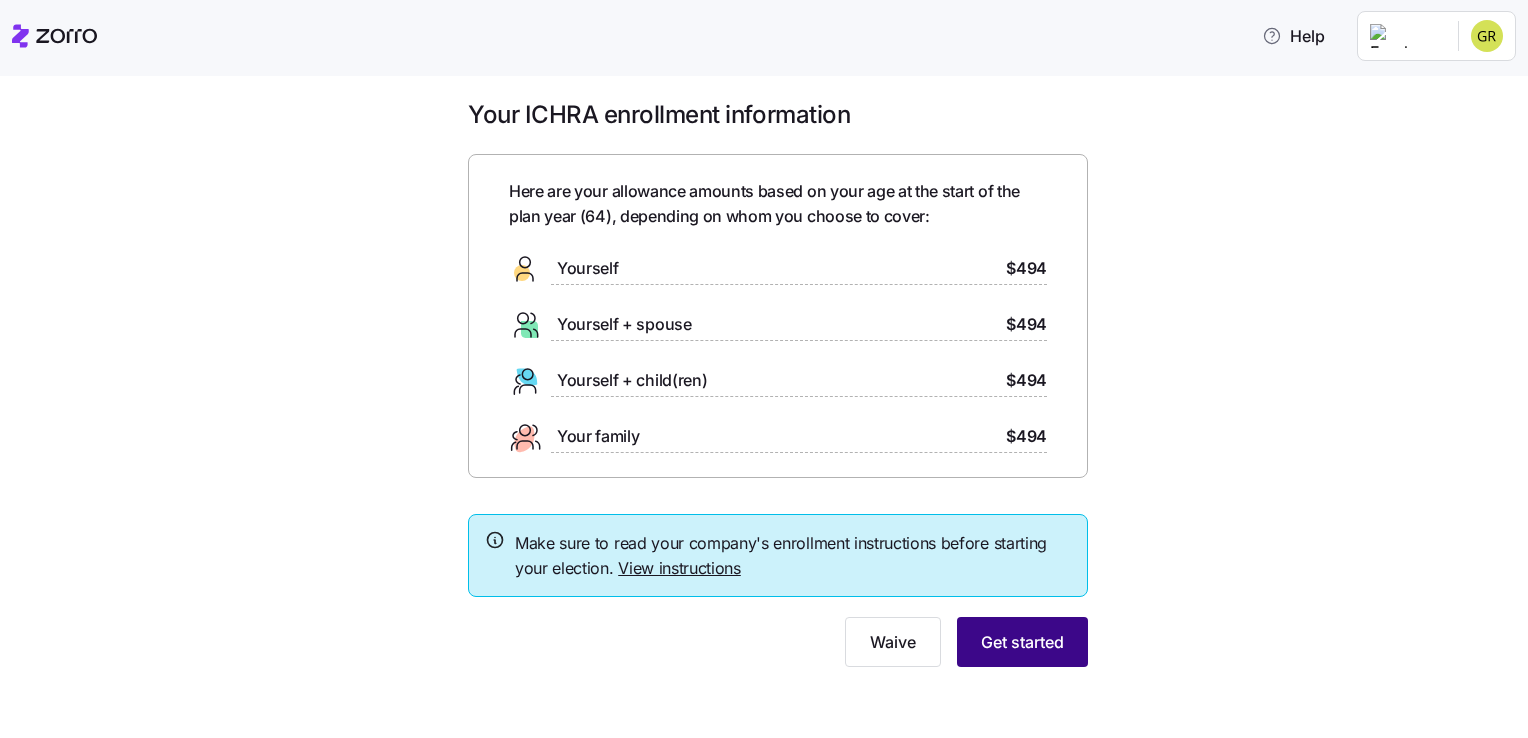 click on "Get started" at bounding box center [1022, 642] 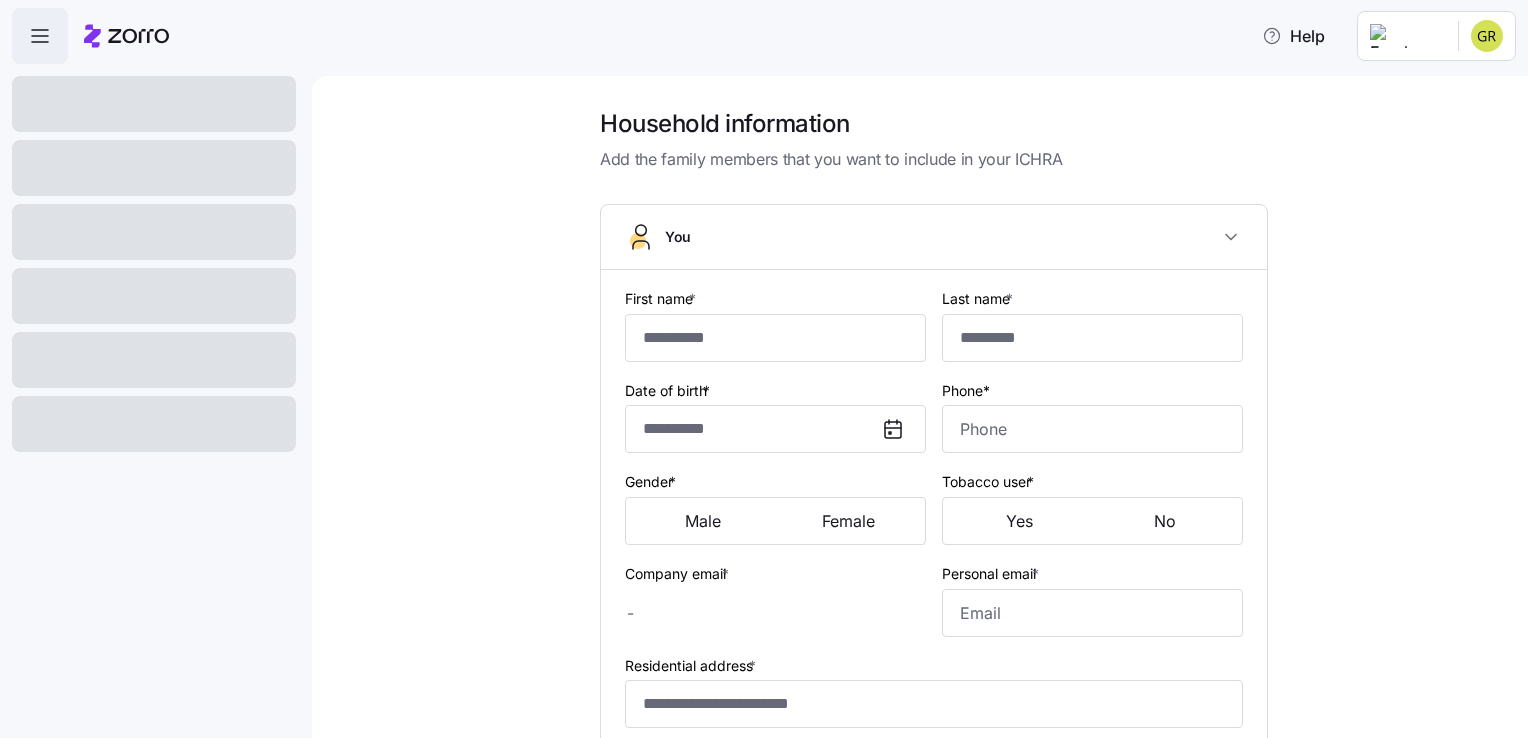 type on "*****" 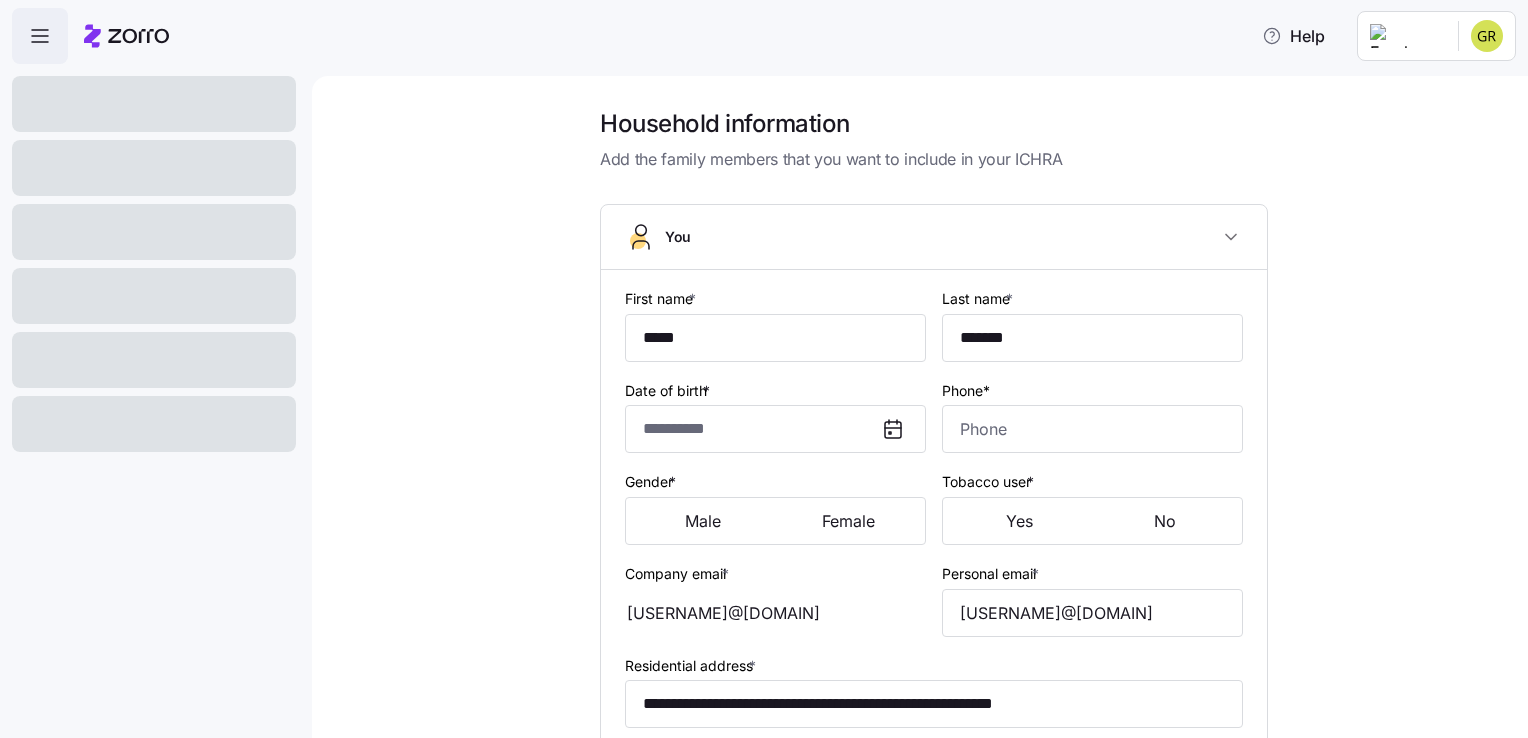 type on "**********" 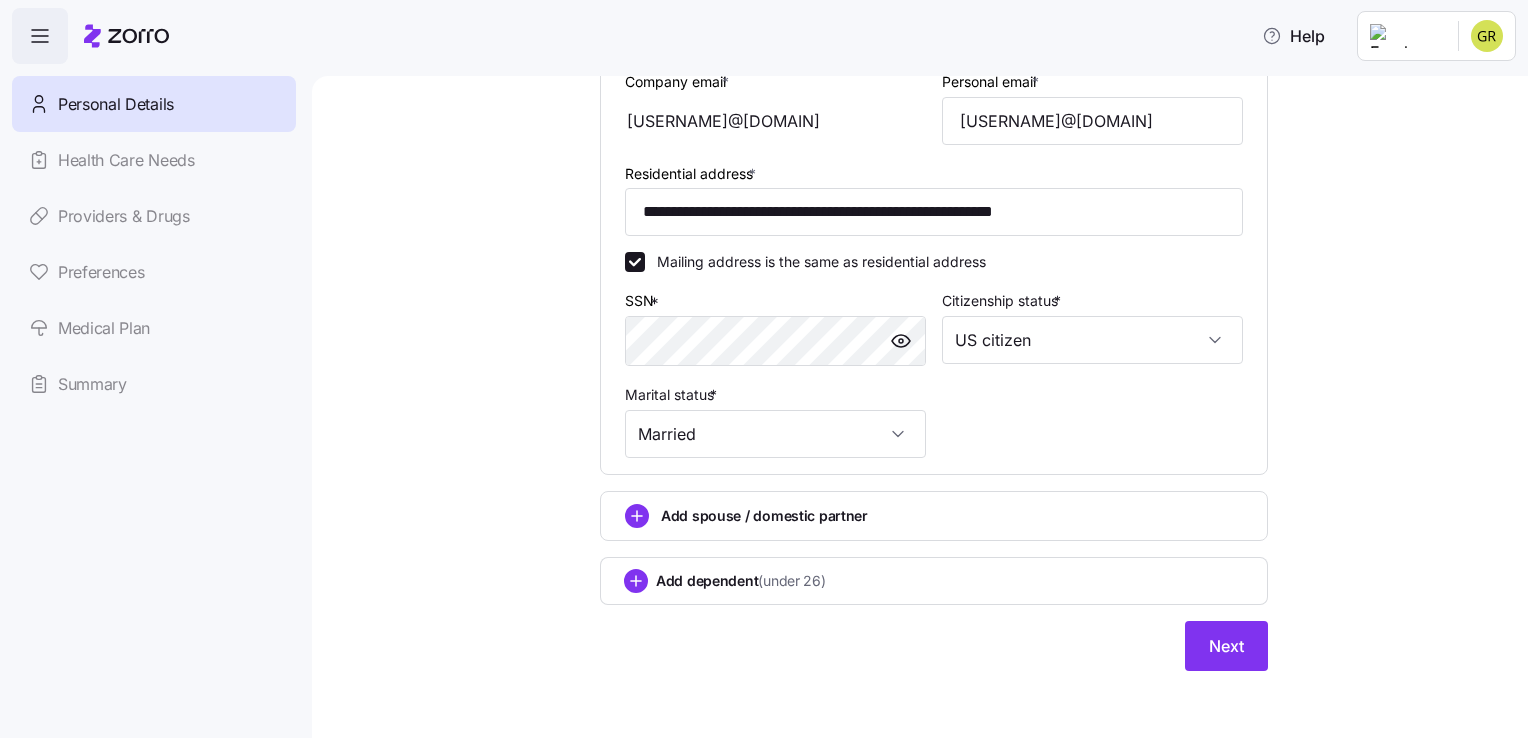scroll, scrollTop: 0, scrollLeft: 0, axis: both 